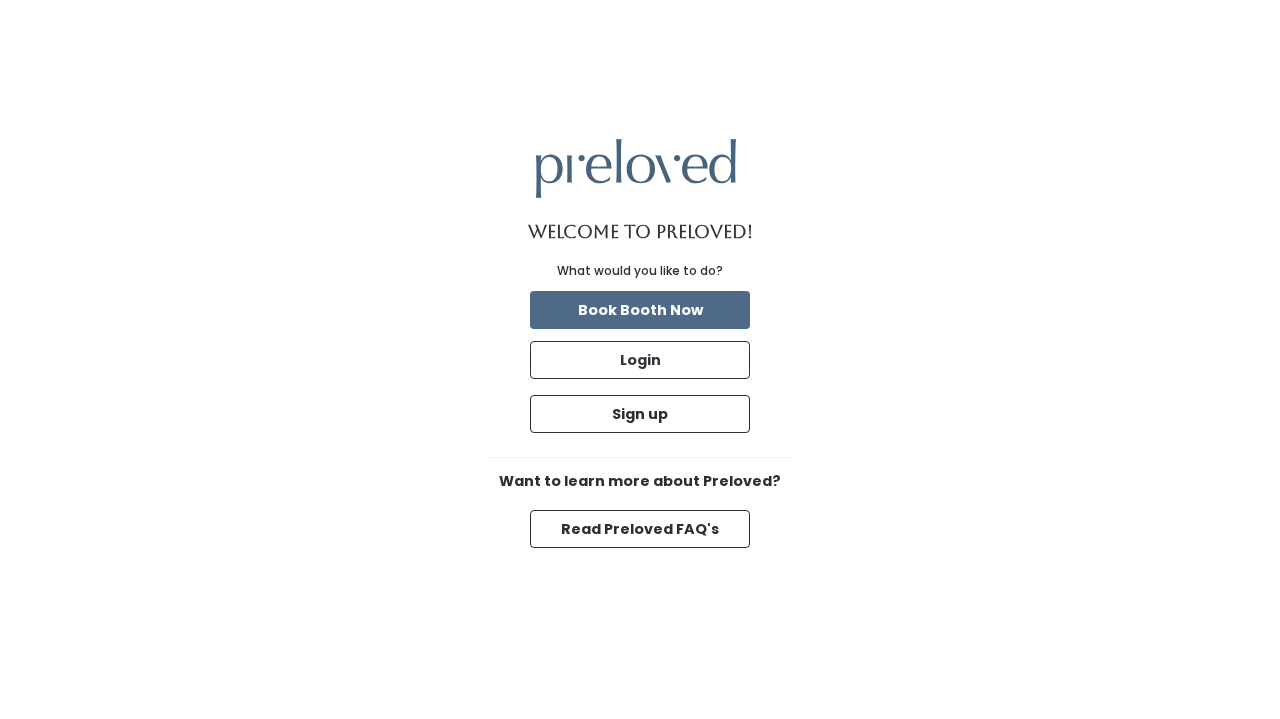 scroll, scrollTop: 0, scrollLeft: 0, axis: both 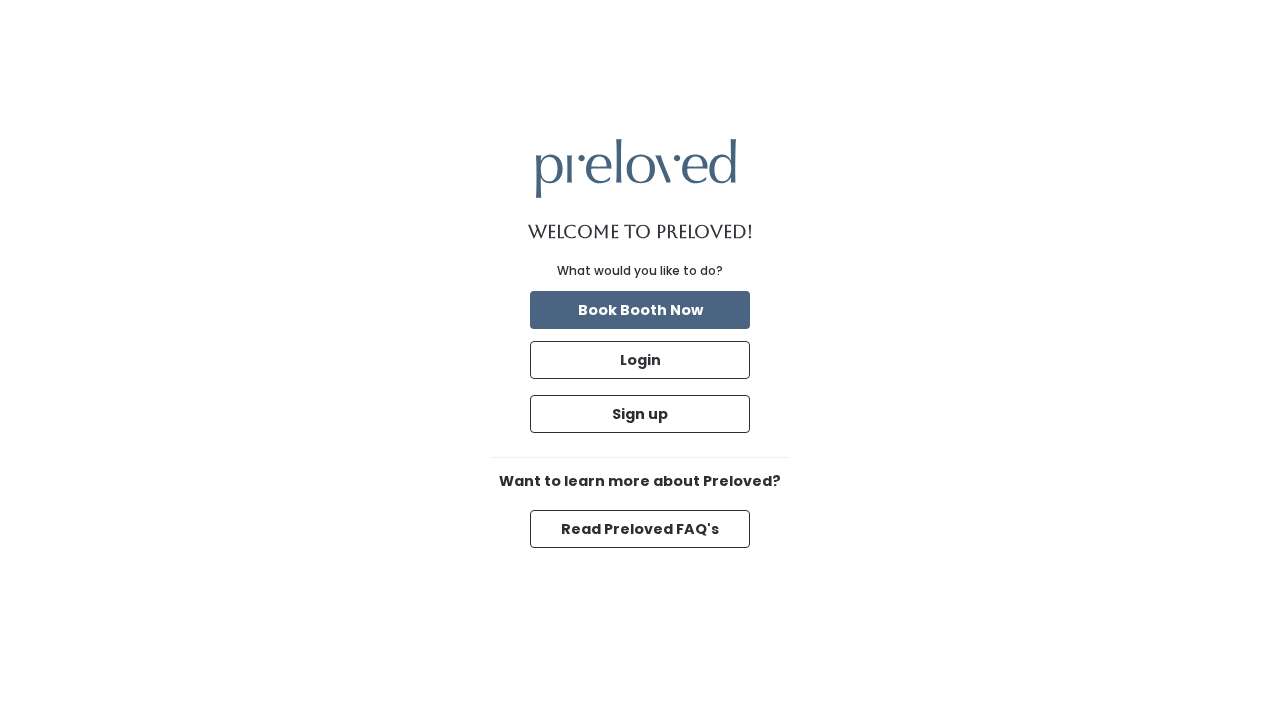 click on "Book Booth Now" at bounding box center [640, 310] 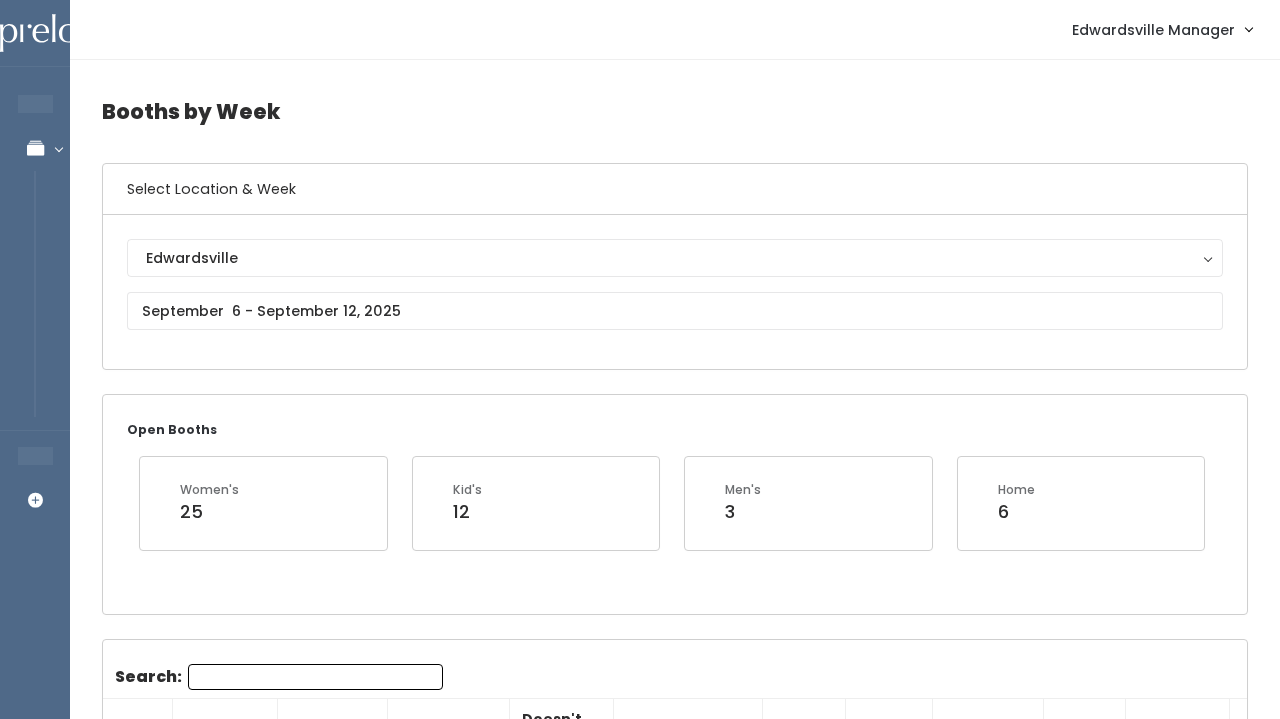 scroll, scrollTop: 230, scrollLeft: 0, axis: vertical 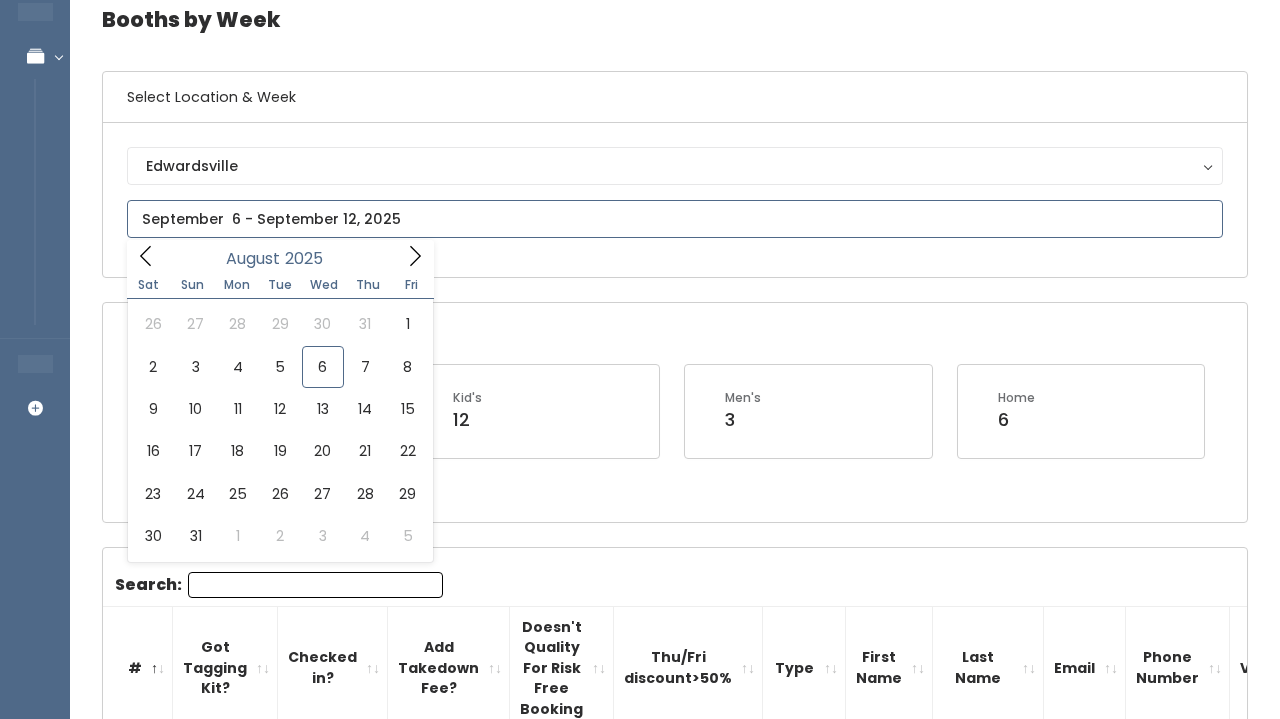 click at bounding box center [675, 219] 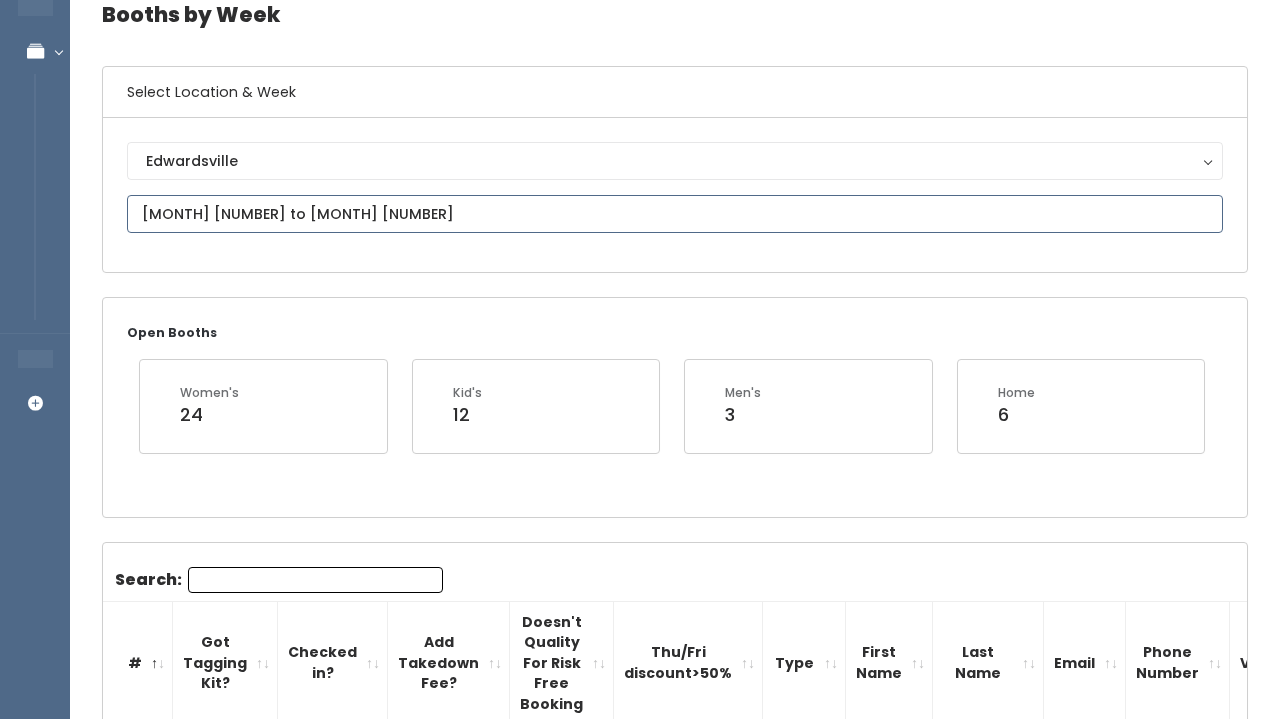 scroll, scrollTop: 106, scrollLeft: 0, axis: vertical 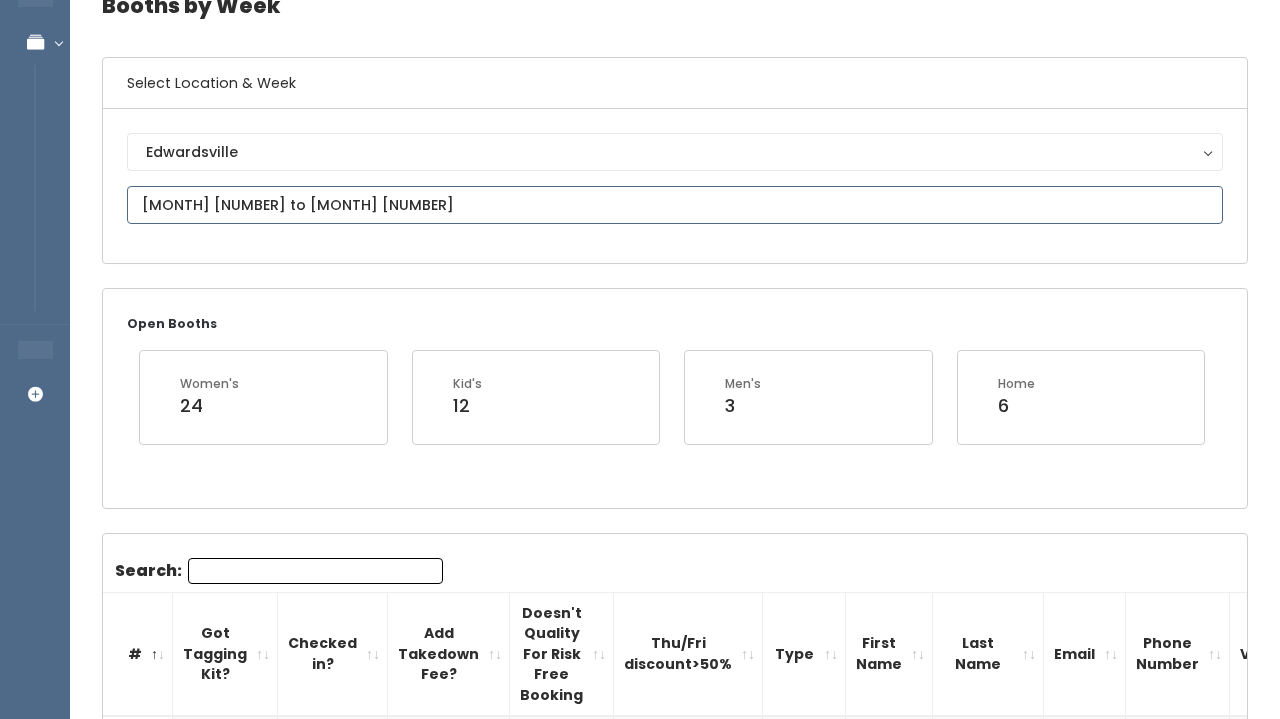click on "August 9 to August 15" at bounding box center (675, 205) 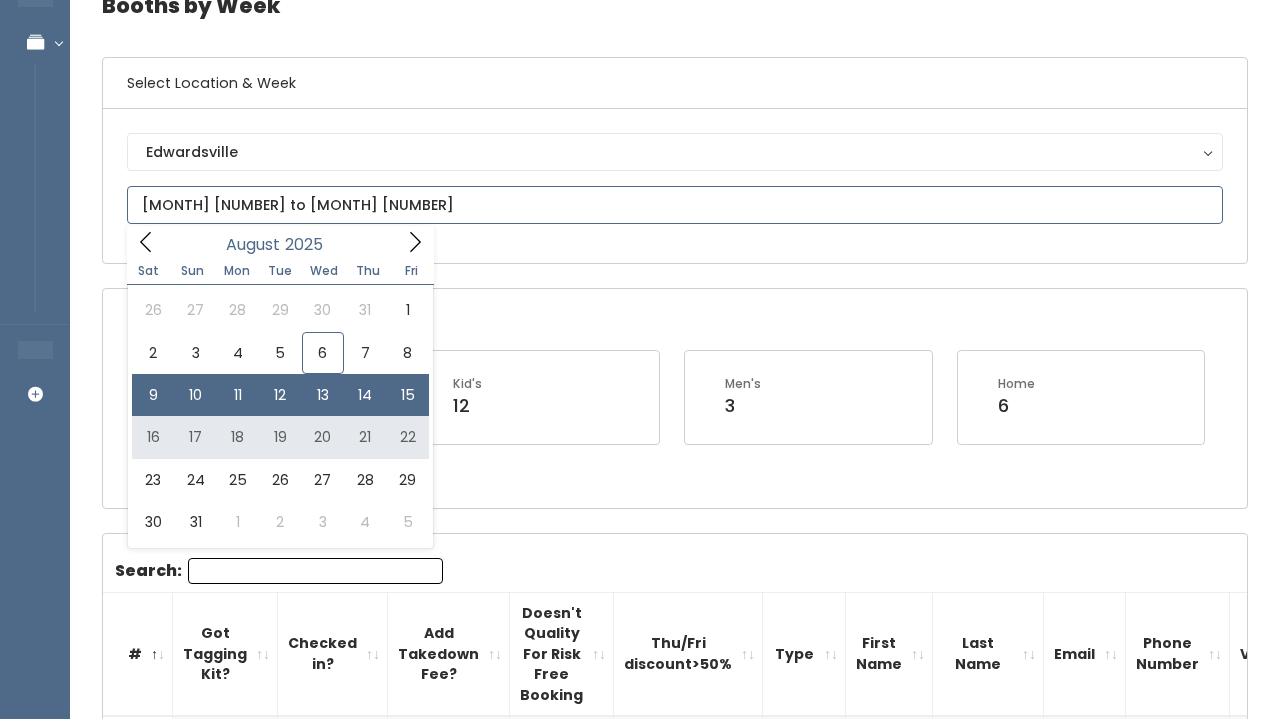 type on "August 16 to August 22" 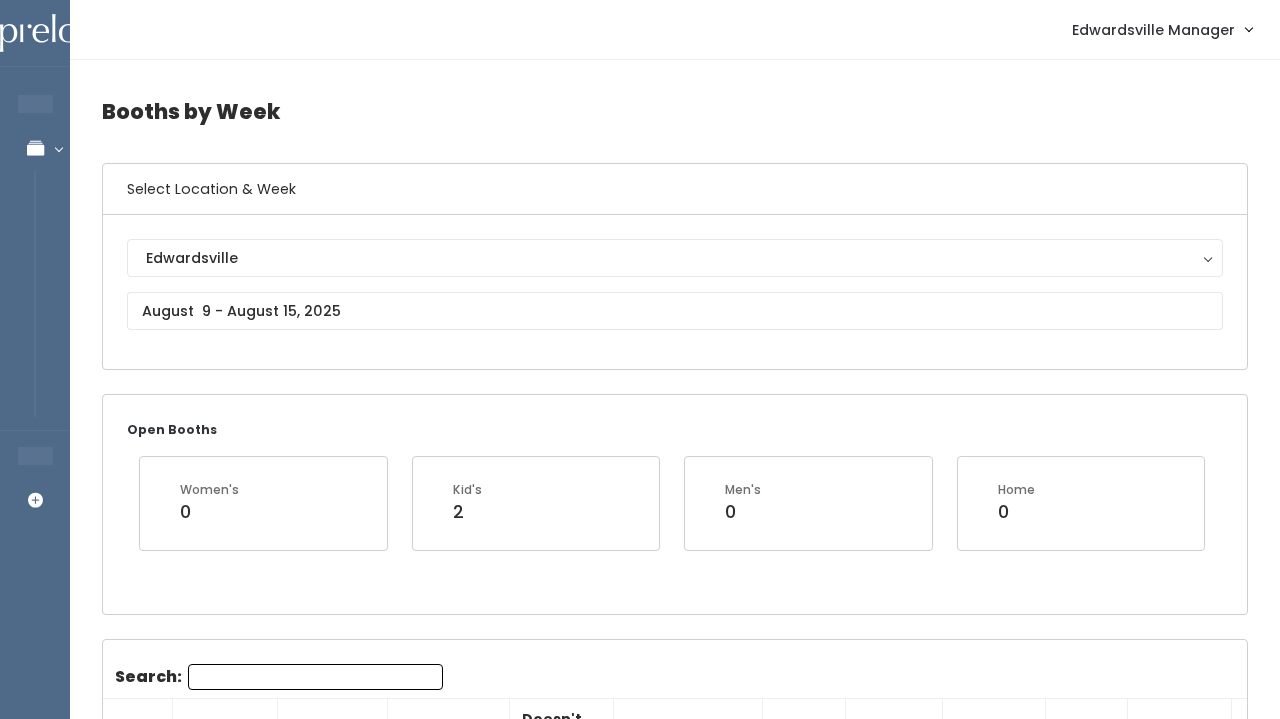 scroll, scrollTop: 332, scrollLeft: 0, axis: vertical 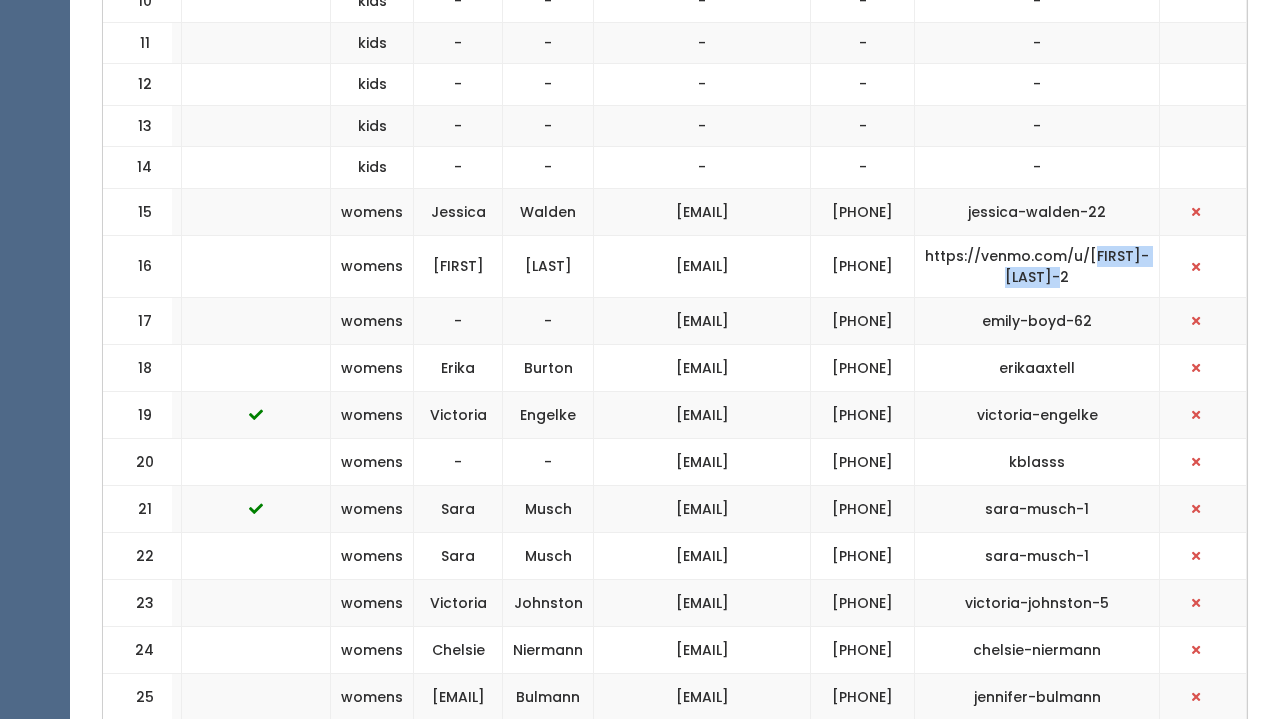 drag, startPoint x: 1128, startPoint y: 272, endPoint x: 1141, endPoint y: 288, distance: 20.615528 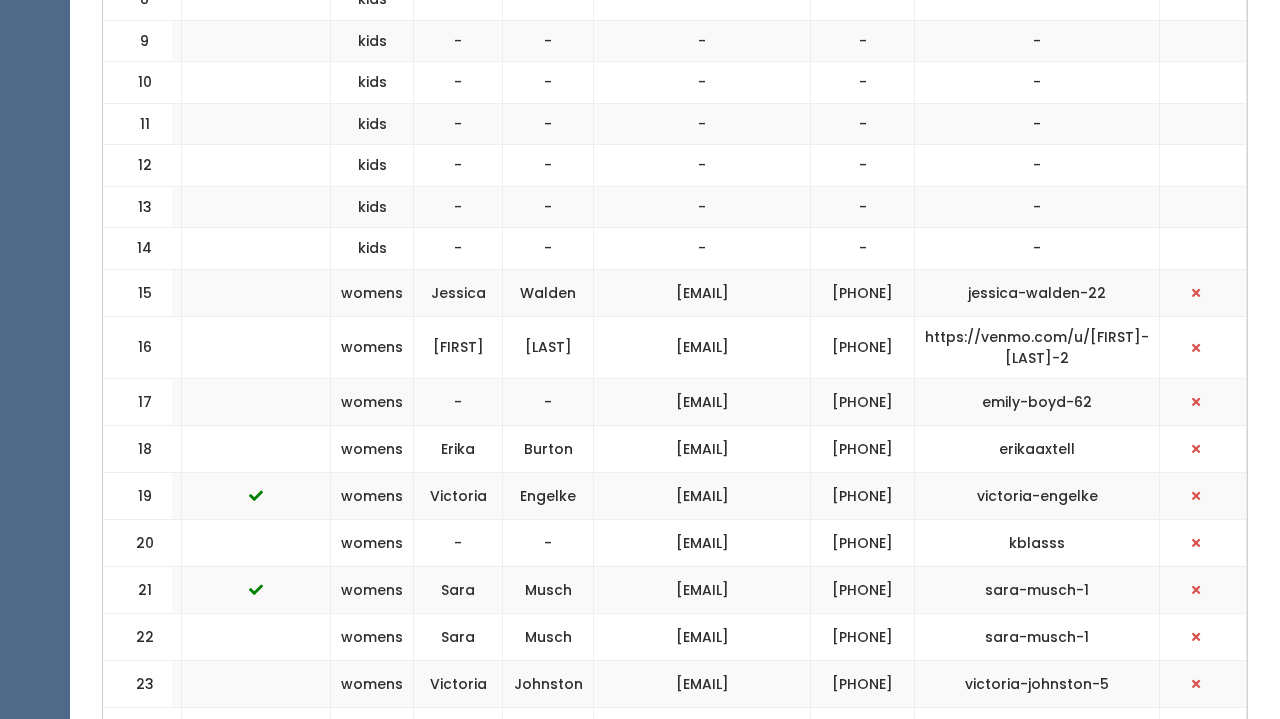 scroll, scrollTop: 1143, scrollLeft: 0, axis: vertical 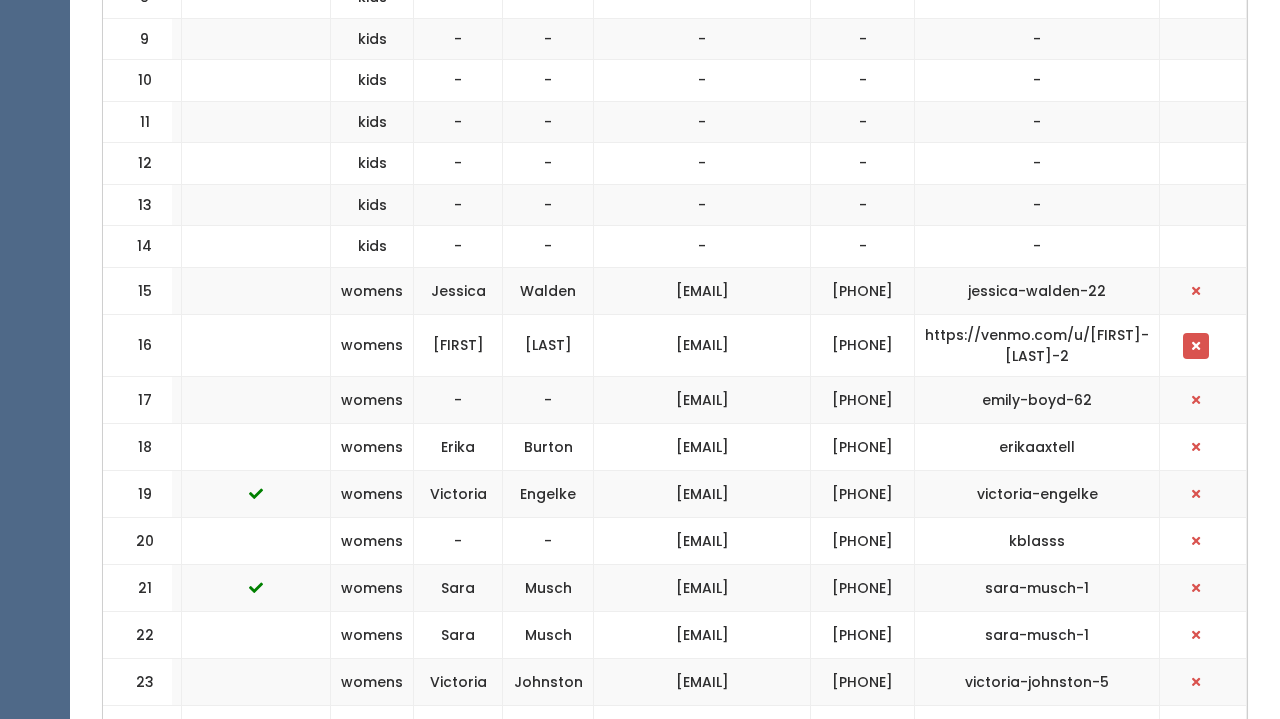 click at bounding box center (1196, 346) 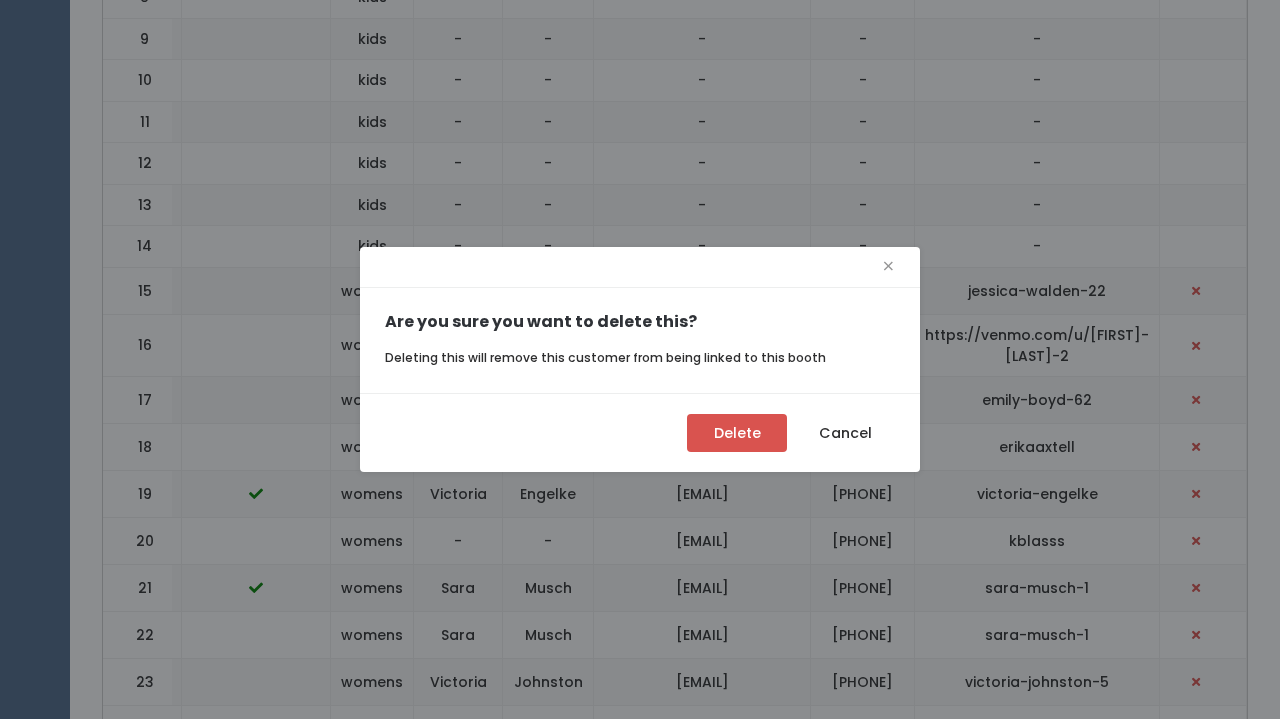 click on "Delete" at bounding box center (737, 433) 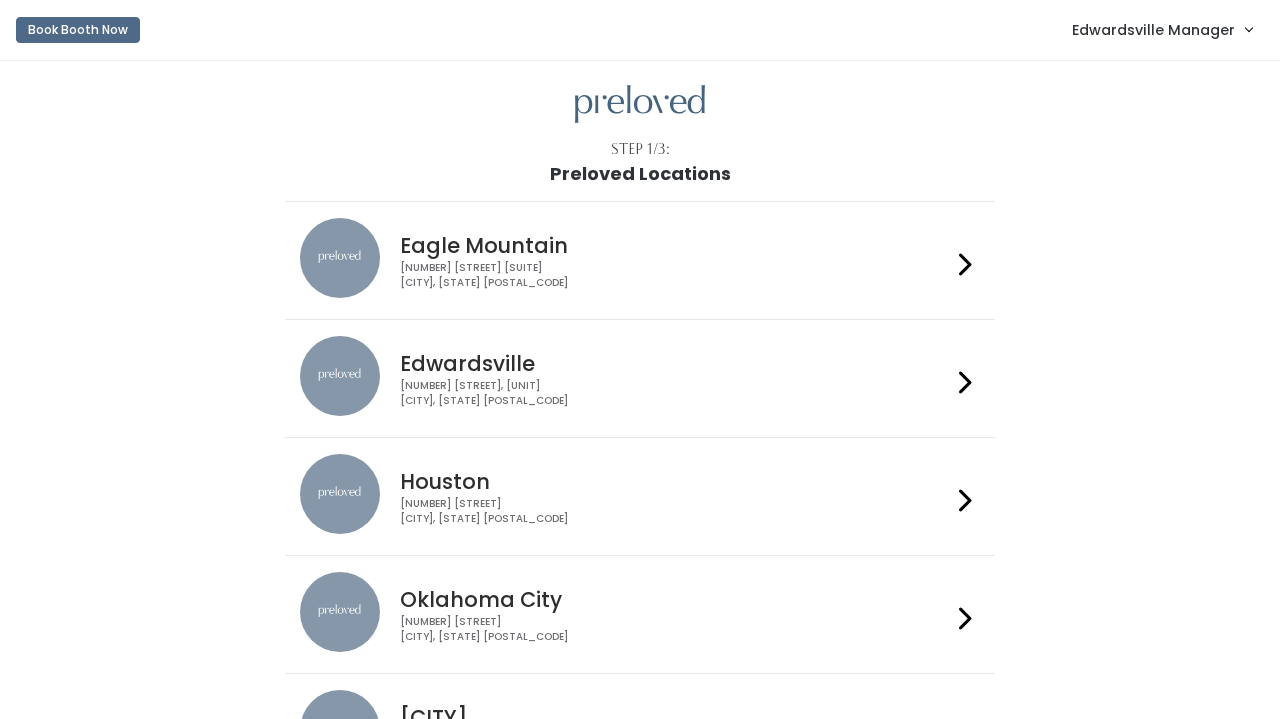 scroll, scrollTop: 0, scrollLeft: 0, axis: both 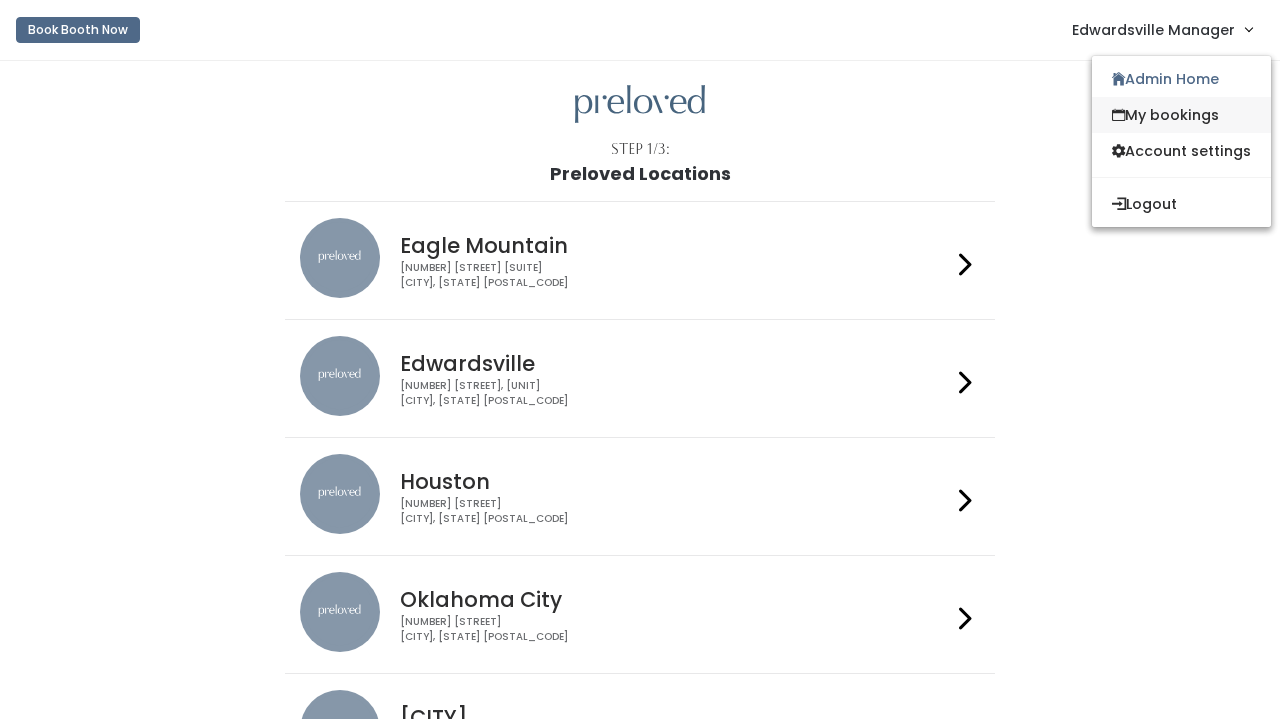 click on "My bookings" at bounding box center (1181, 115) 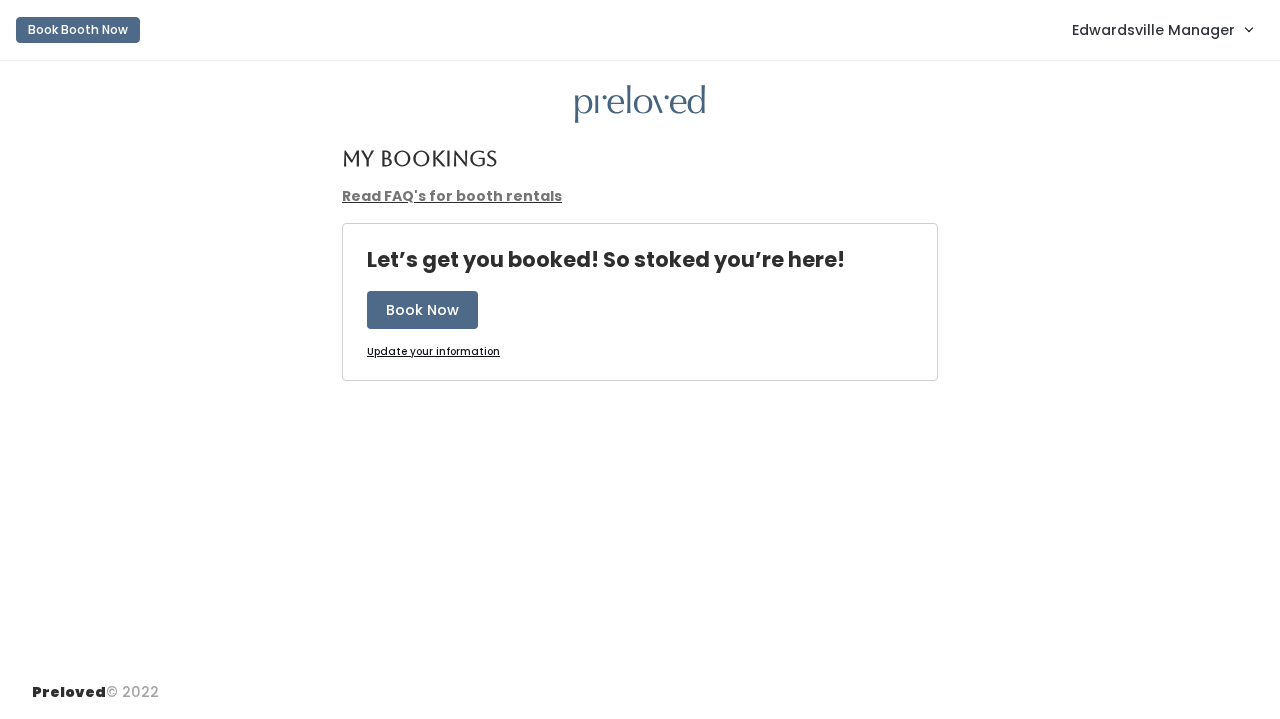 scroll, scrollTop: 0, scrollLeft: 0, axis: both 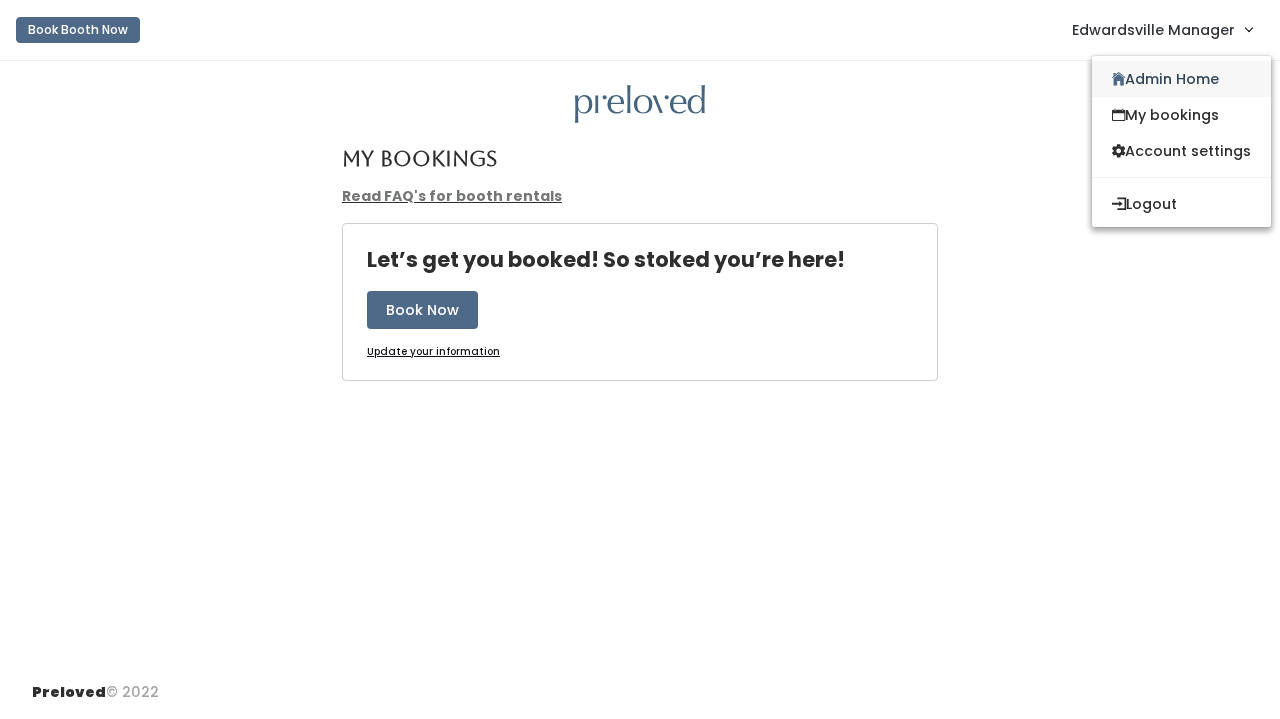 click on "Admin Home" at bounding box center [1181, 79] 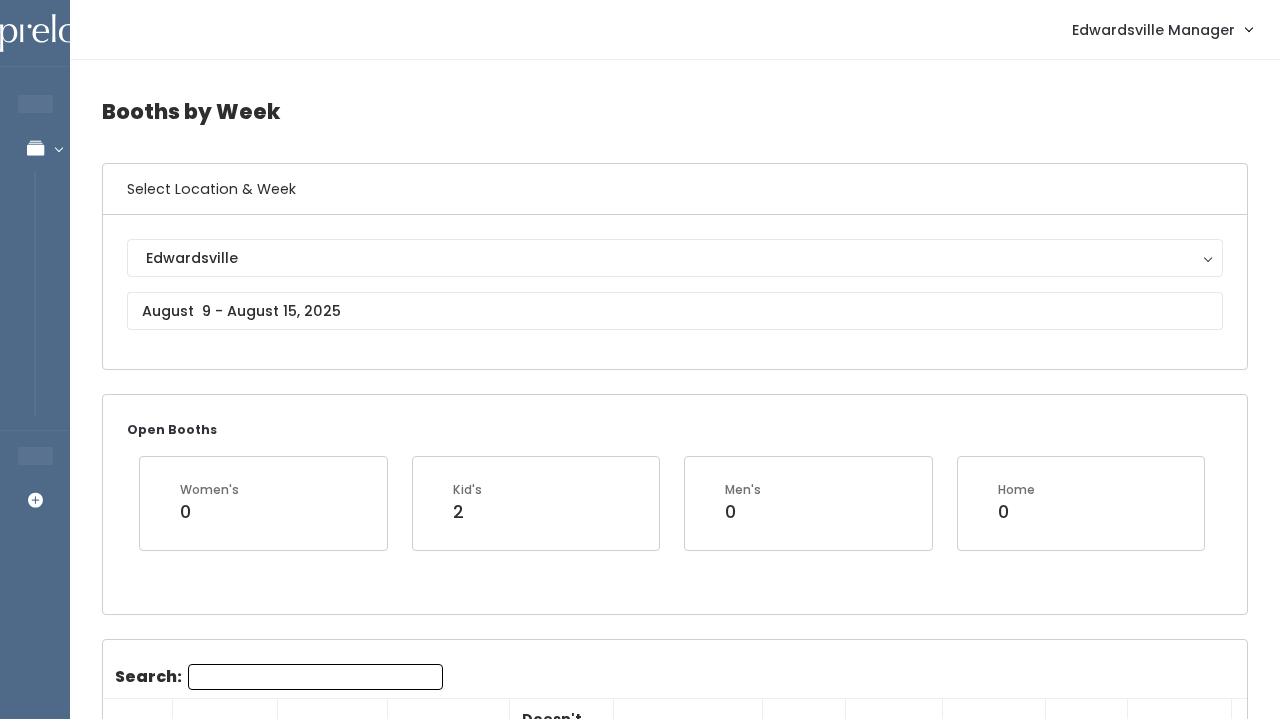 scroll, scrollTop: 0, scrollLeft: 0, axis: both 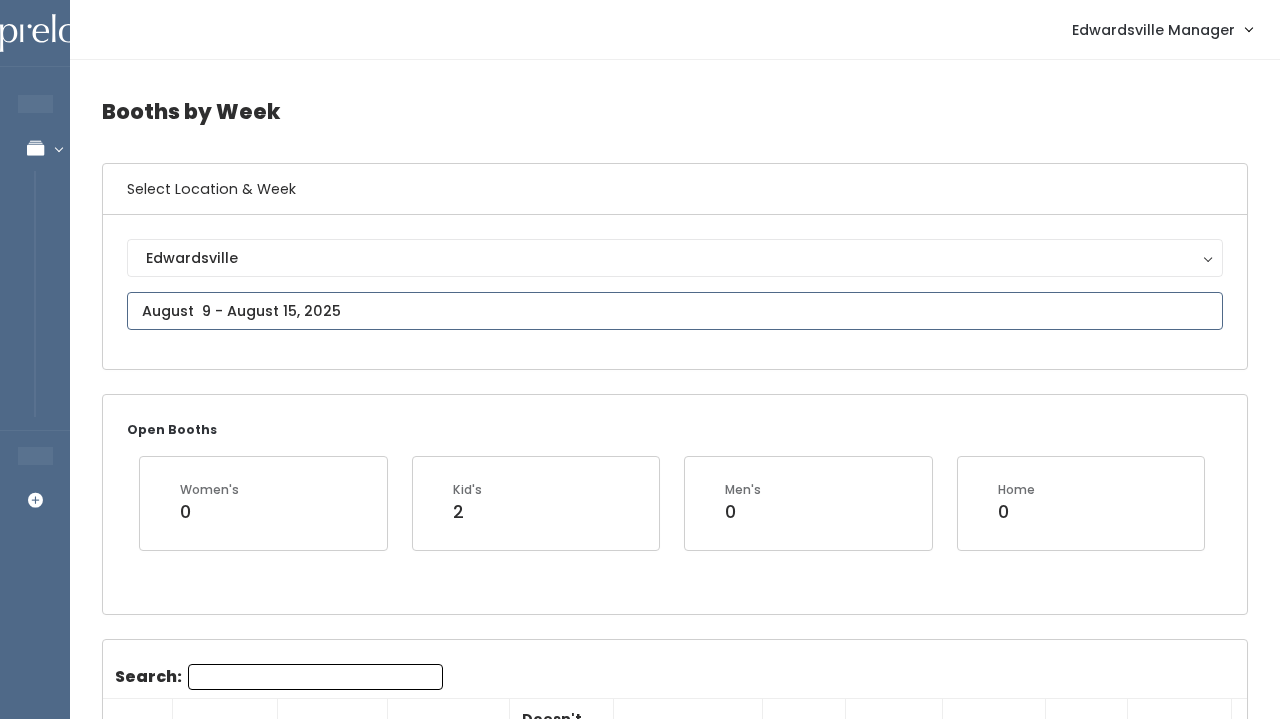 click at bounding box center (675, 311) 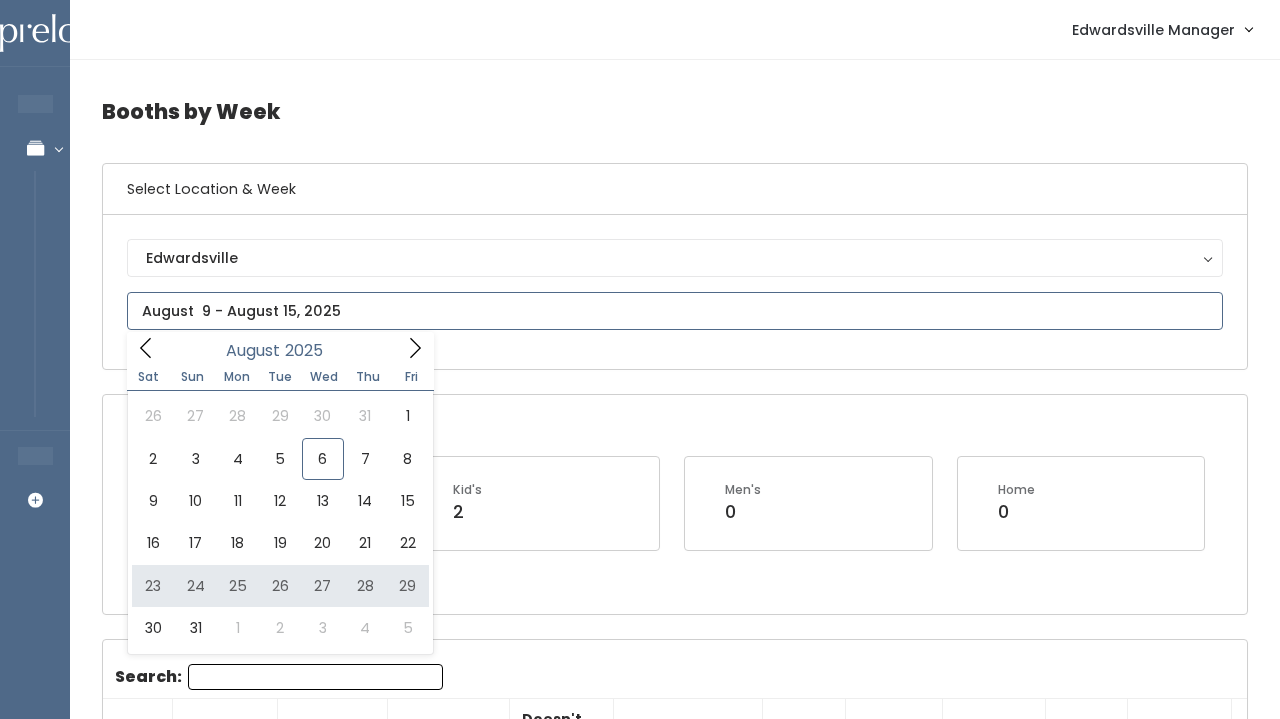 type on "August 23 to August 29" 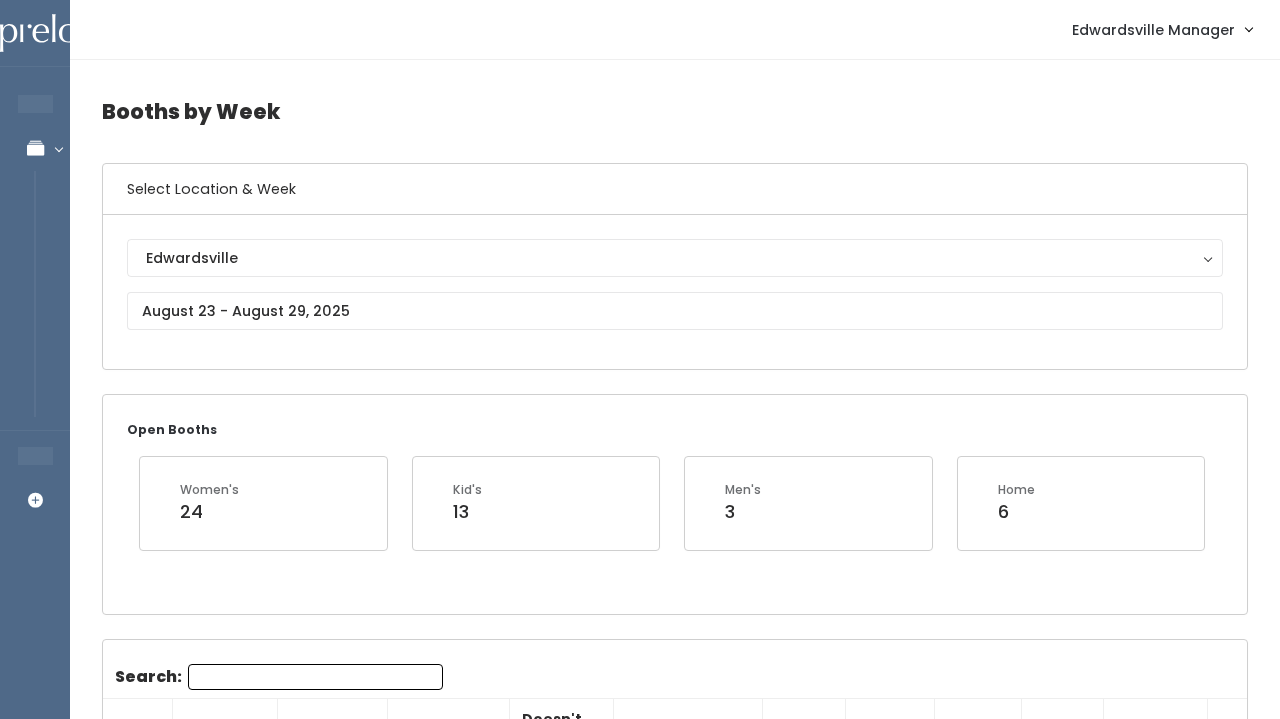 scroll, scrollTop: 0, scrollLeft: 0, axis: both 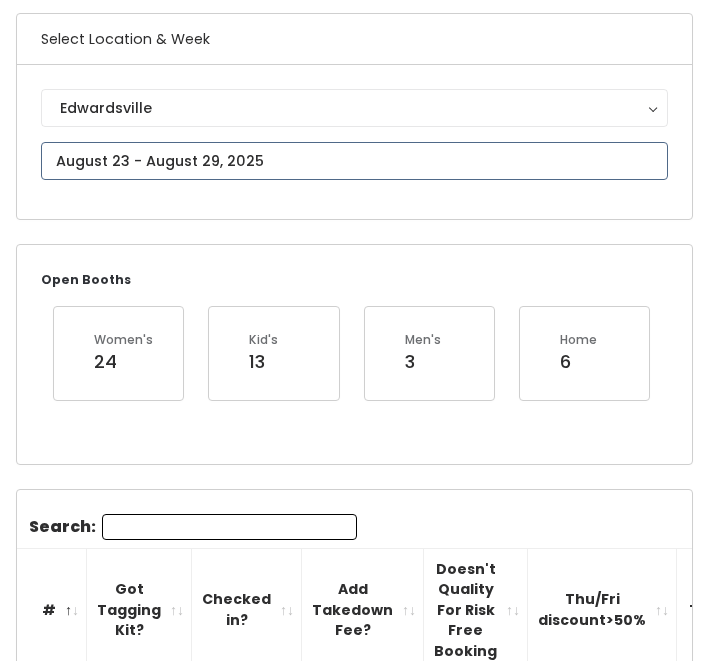 click at bounding box center [354, 161] 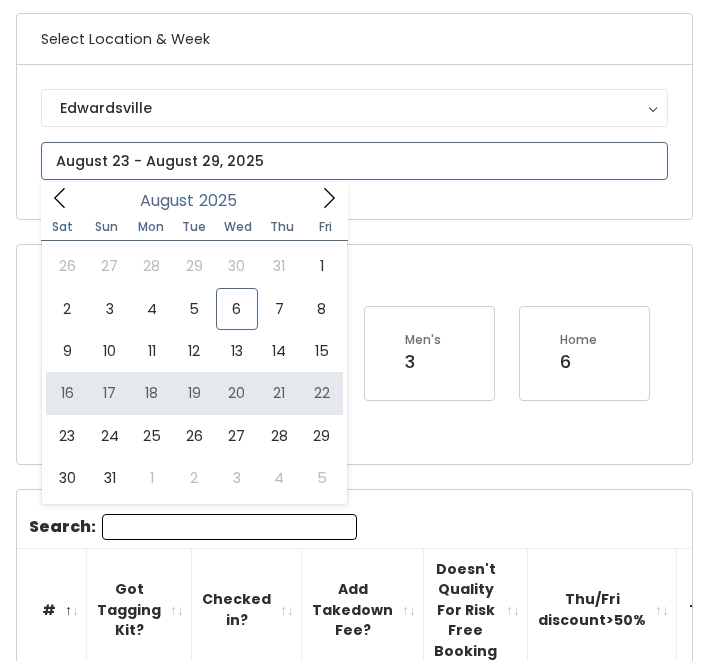 type on "August 16 to August 22" 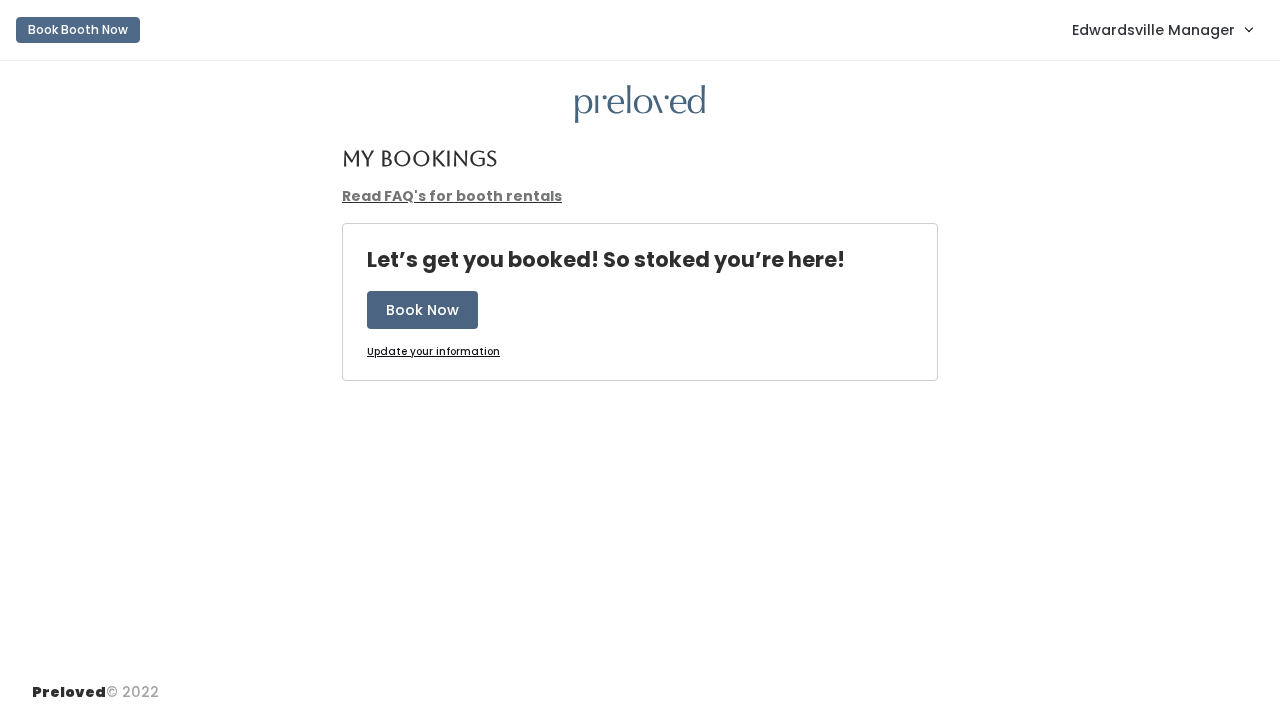 scroll, scrollTop: 0, scrollLeft: 0, axis: both 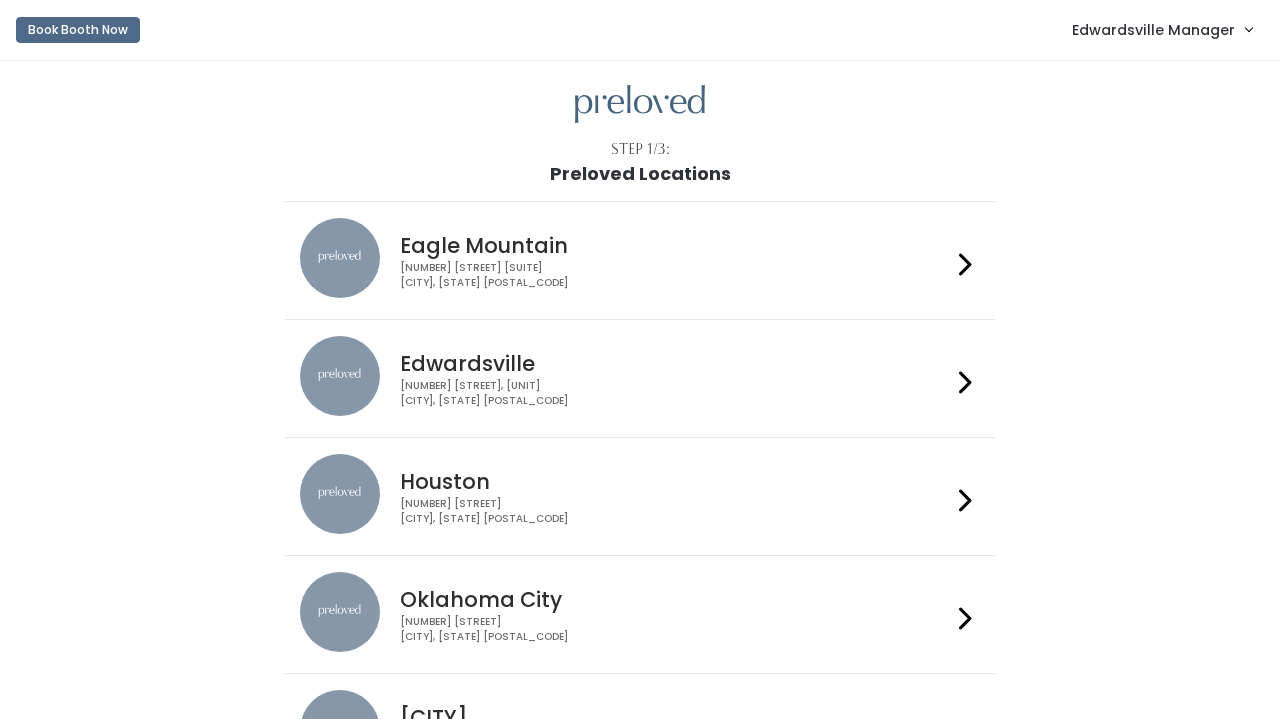 click on "[NUMBER] [STREET], [UNIT]
[CITY], [STATE] [POSTAL_CODE]" at bounding box center [675, 393] 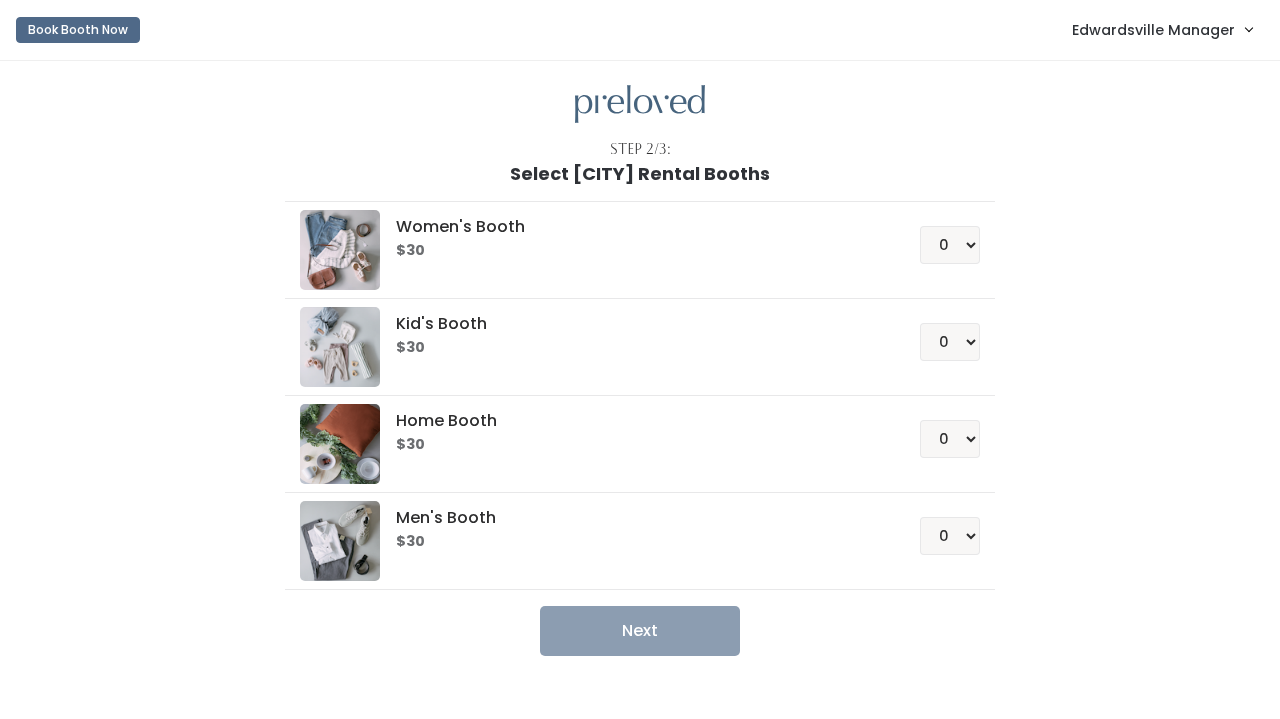 scroll, scrollTop: 0, scrollLeft: 0, axis: both 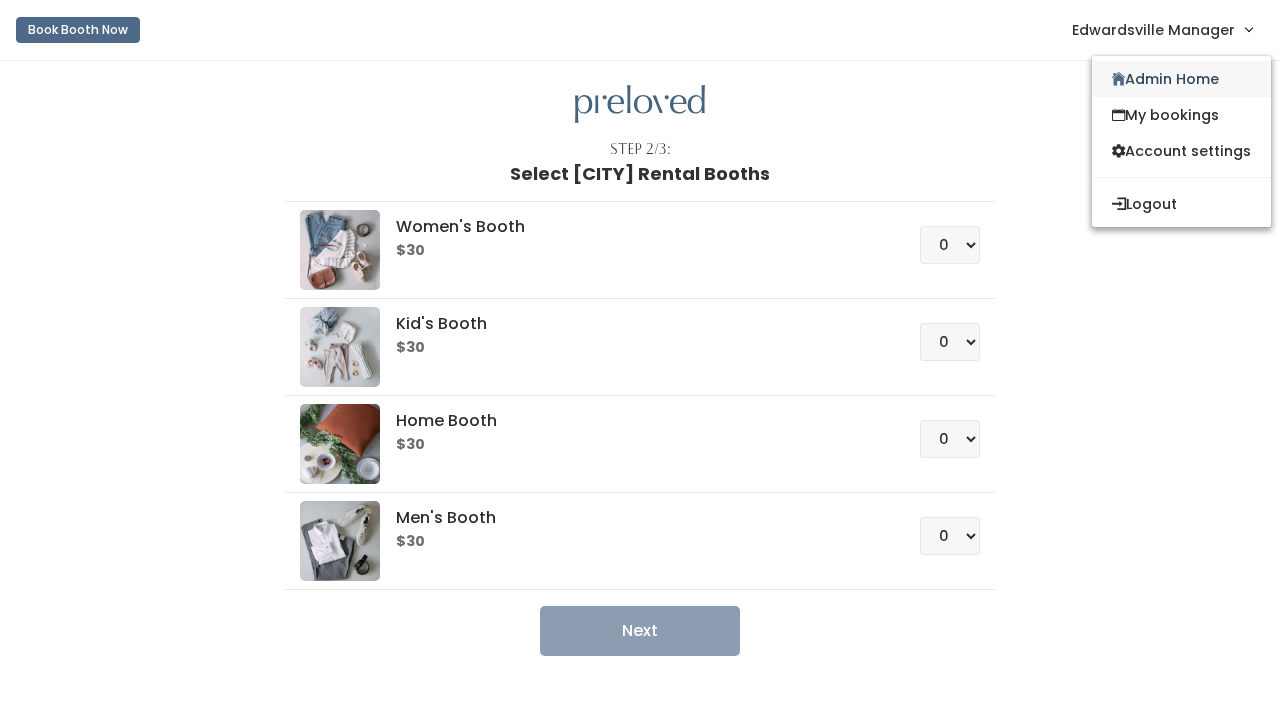 click on "Admin Home" at bounding box center [1181, 79] 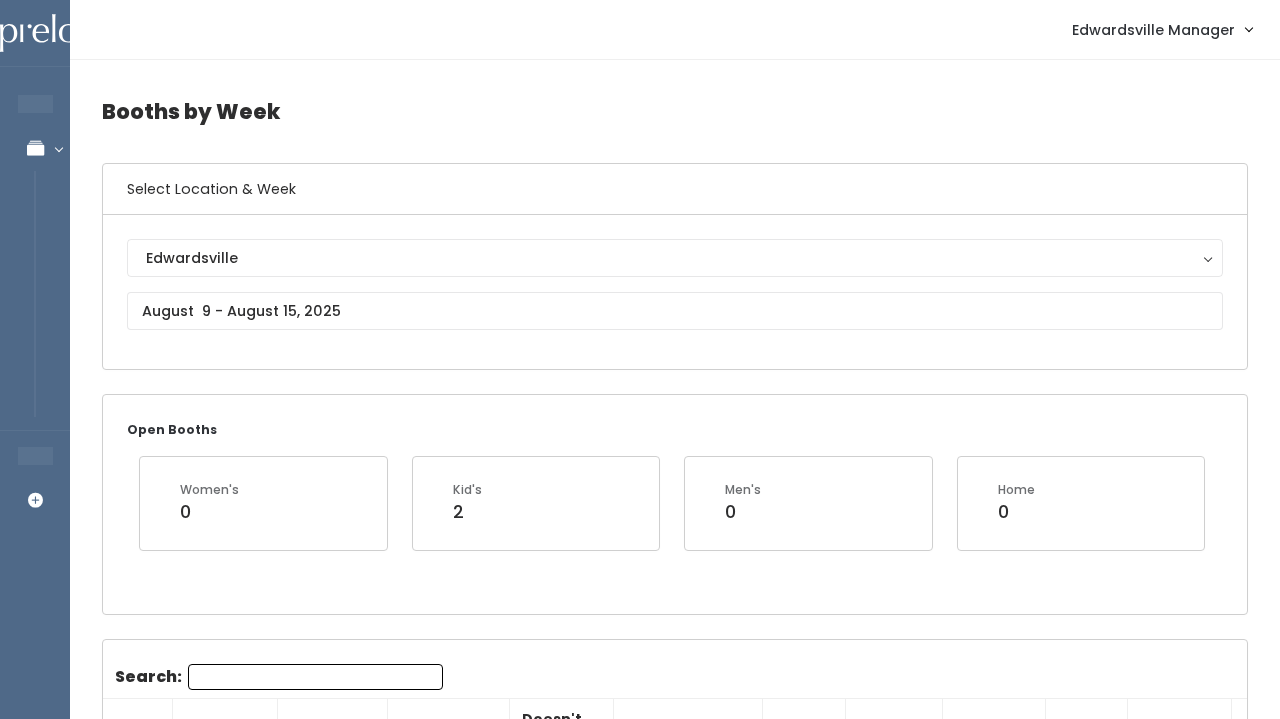 scroll, scrollTop: 0, scrollLeft: 0, axis: both 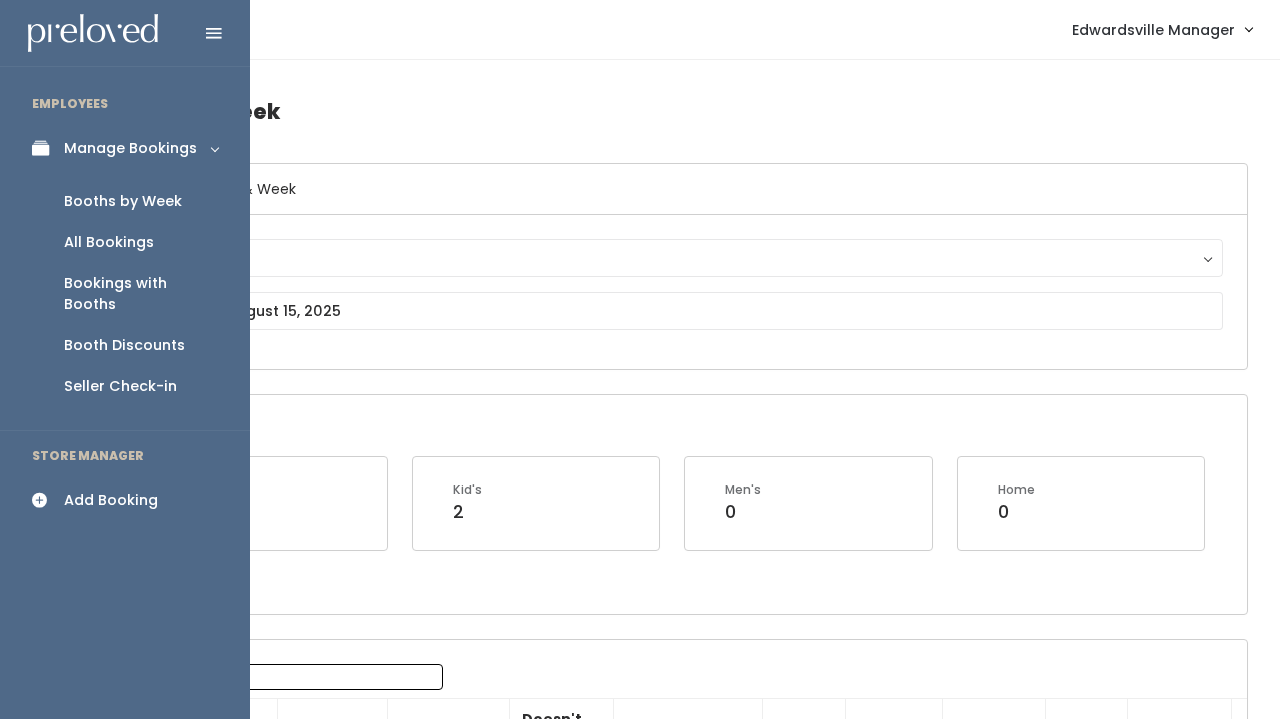 click on "Add Booking" at bounding box center [111, 500] 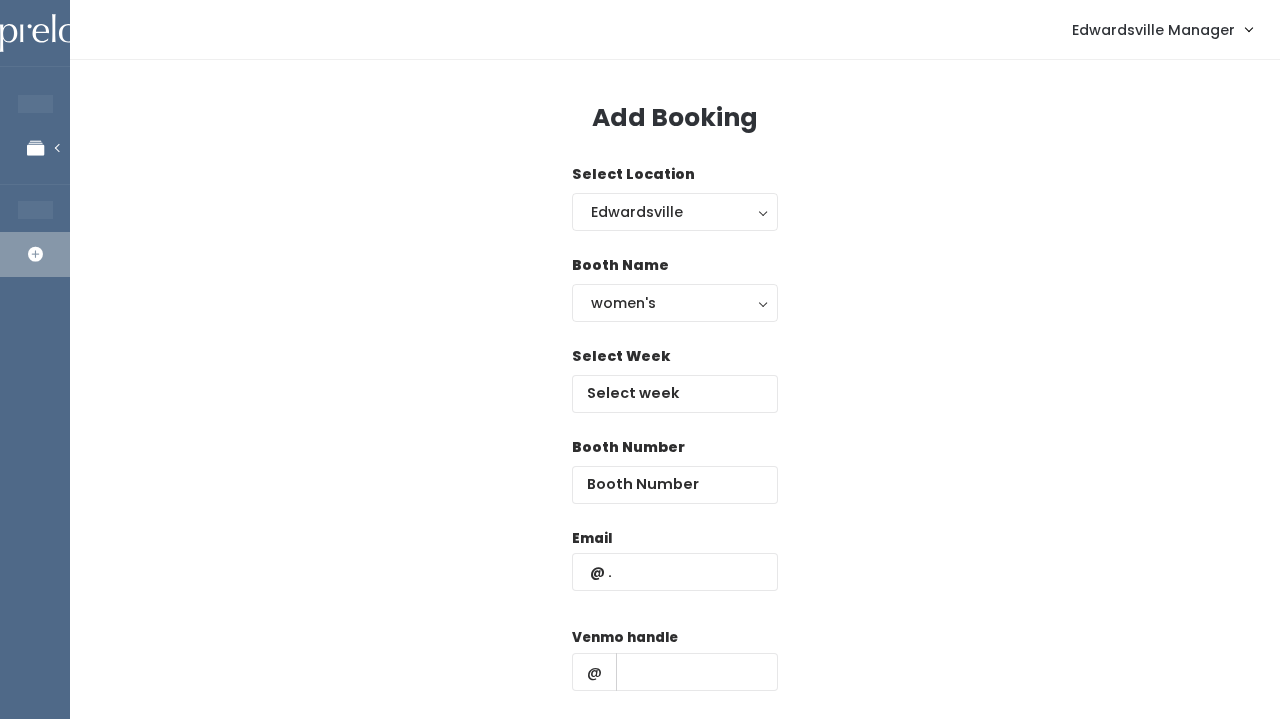 scroll, scrollTop: 0, scrollLeft: 0, axis: both 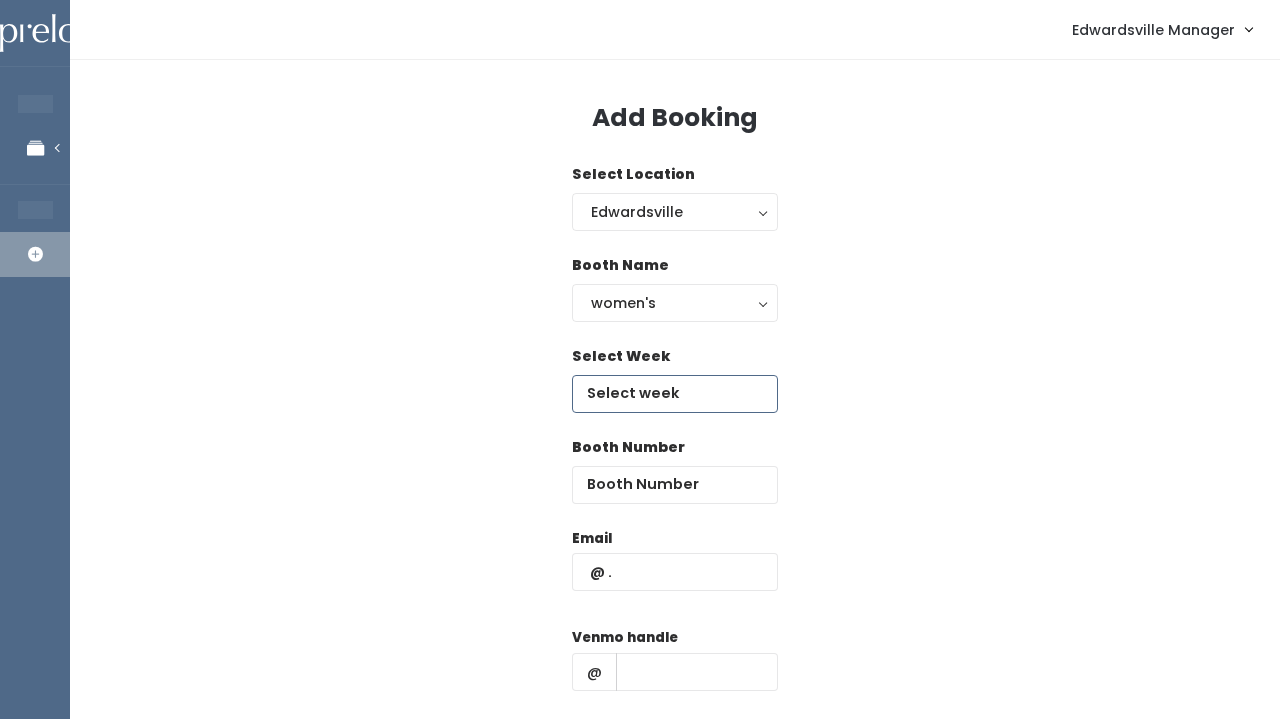 click at bounding box center [675, 394] 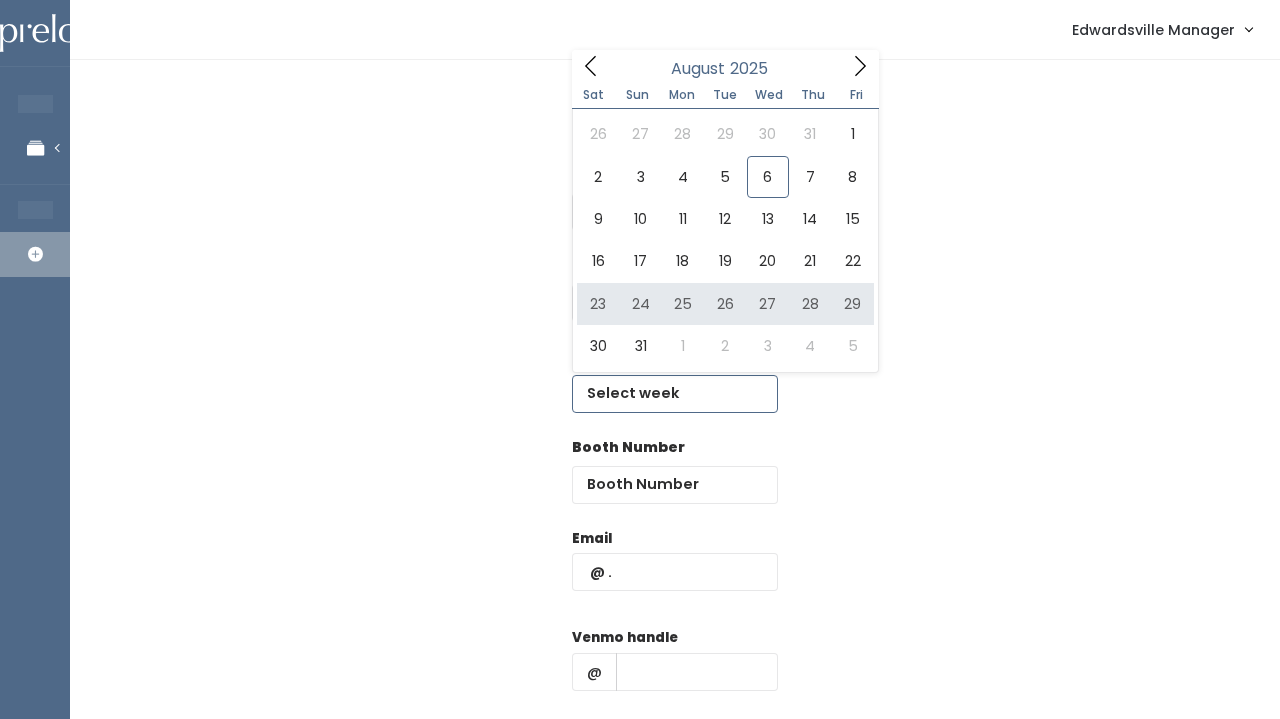 type on "[DATE] to [DATE]" 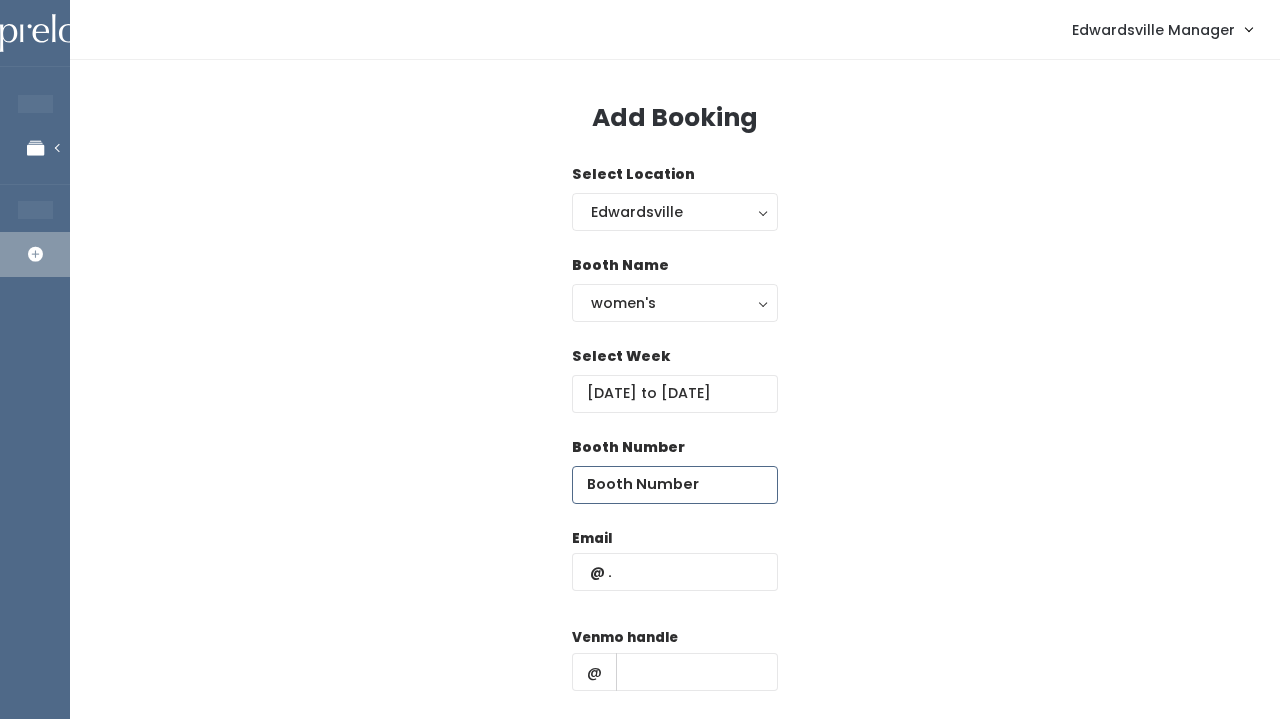 click at bounding box center [675, 485] 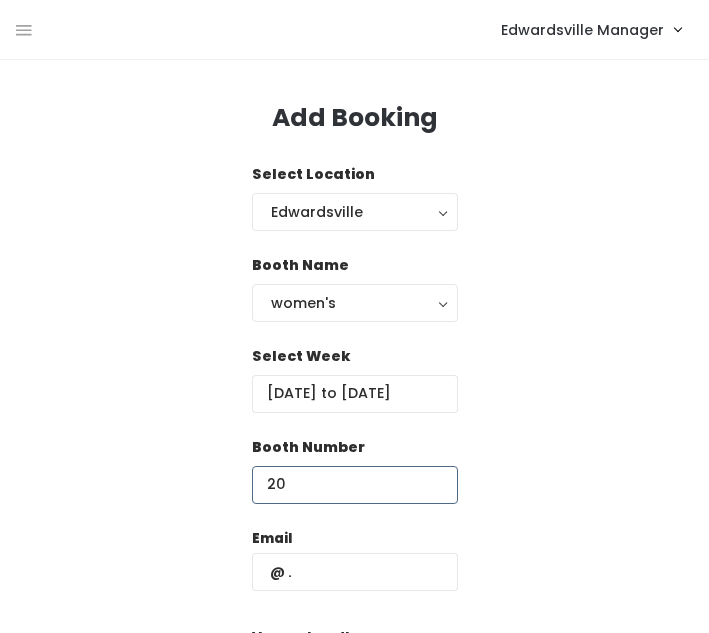 type on "20" 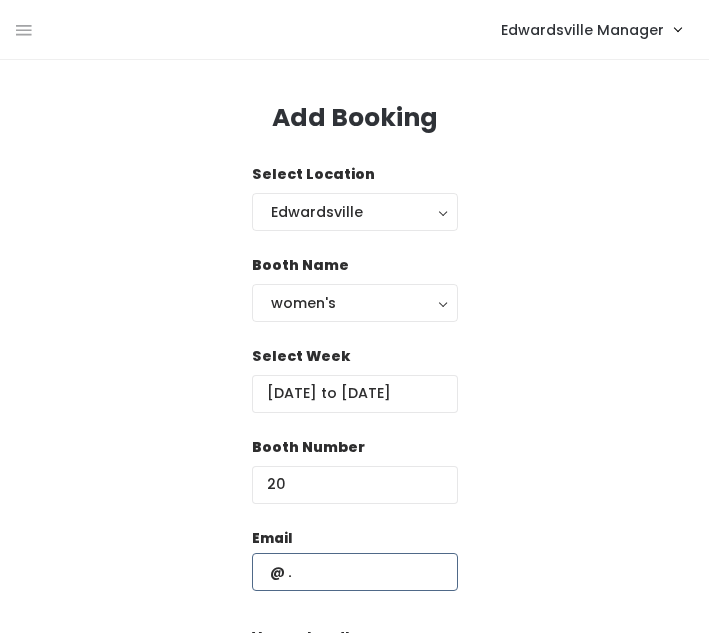 paste on "[EMAIL]" 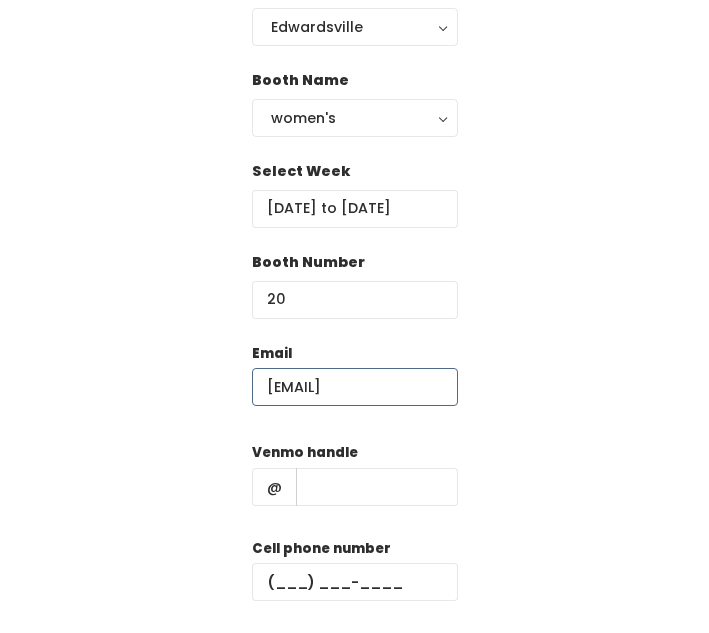 scroll, scrollTop: 200, scrollLeft: 0, axis: vertical 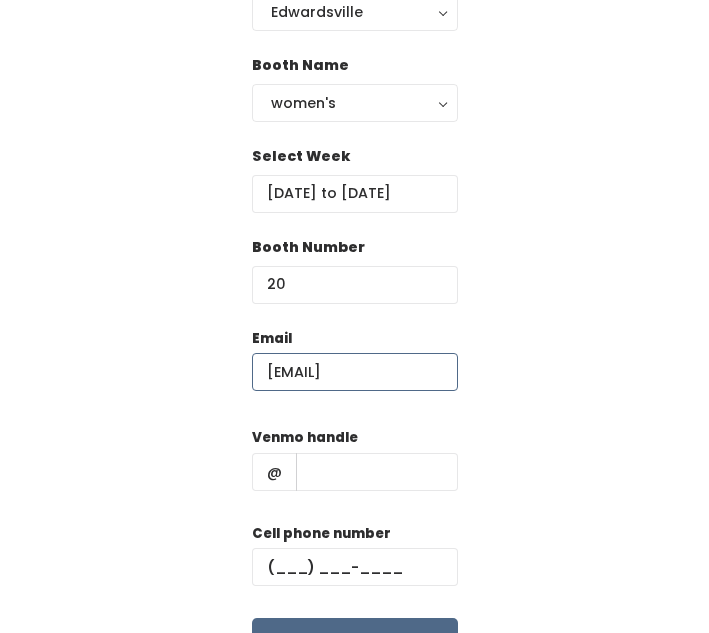type on "iloveskincare@[EXAMPLE.COM]" 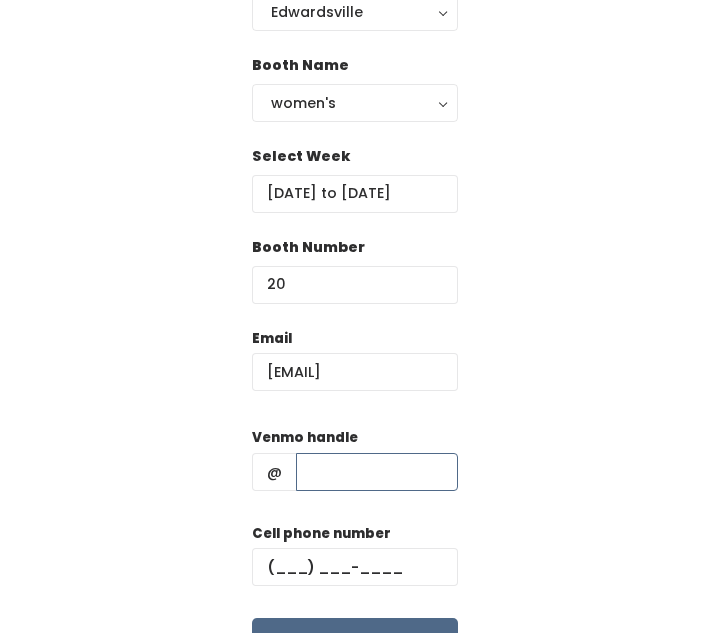 click at bounding box center (377, 472) 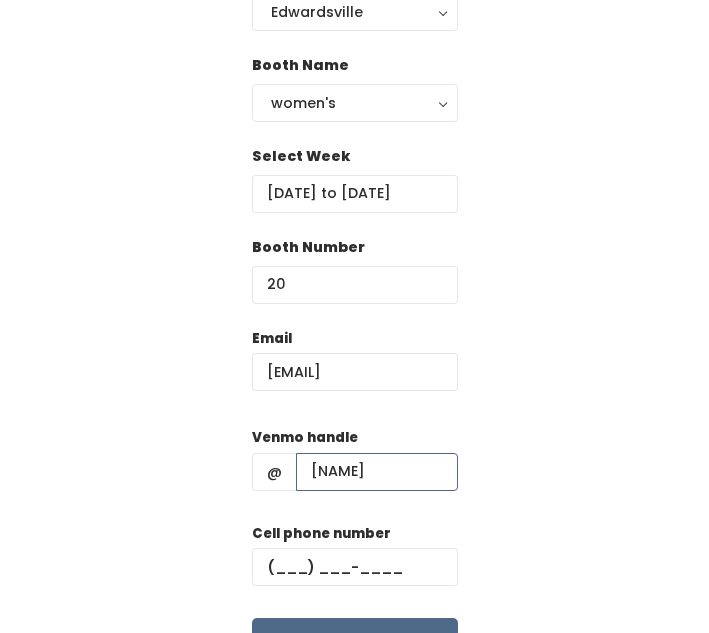 type on "[FIRST]-[LAST]-2" 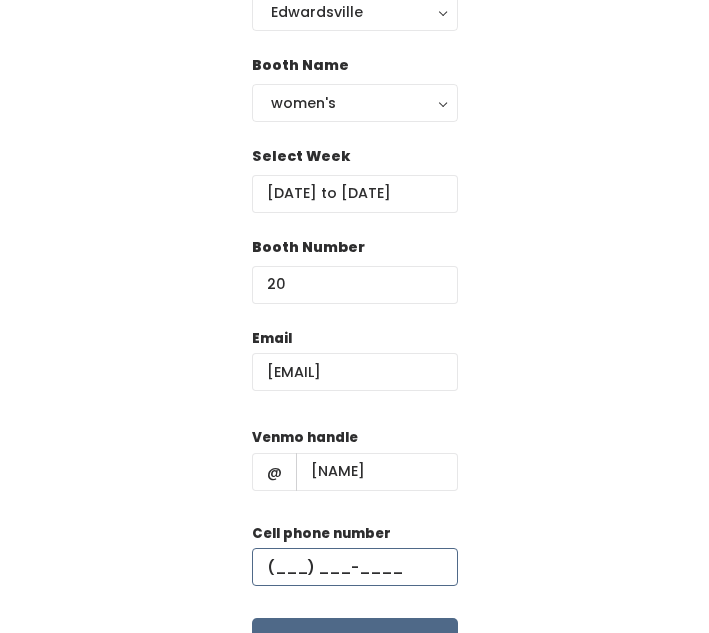 paste on "[PHONE]" 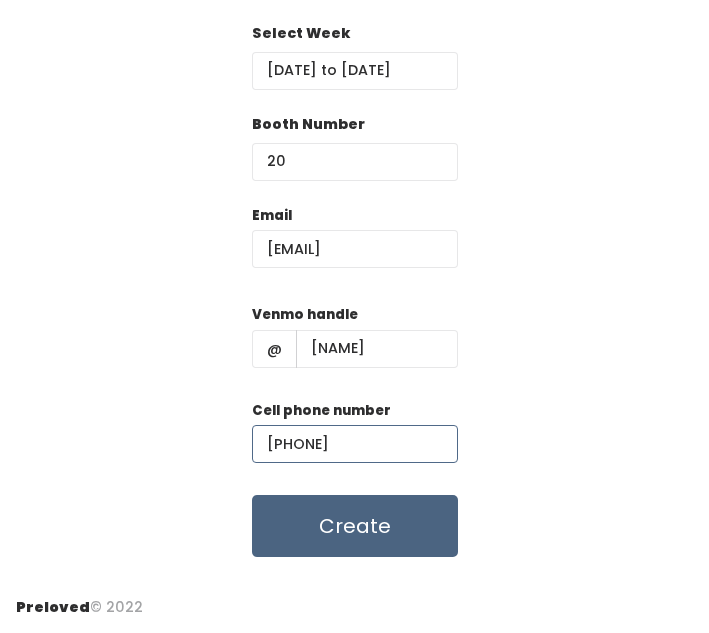 scroll, scrollTop: 322, scrollLeft: 0, axis: vertical 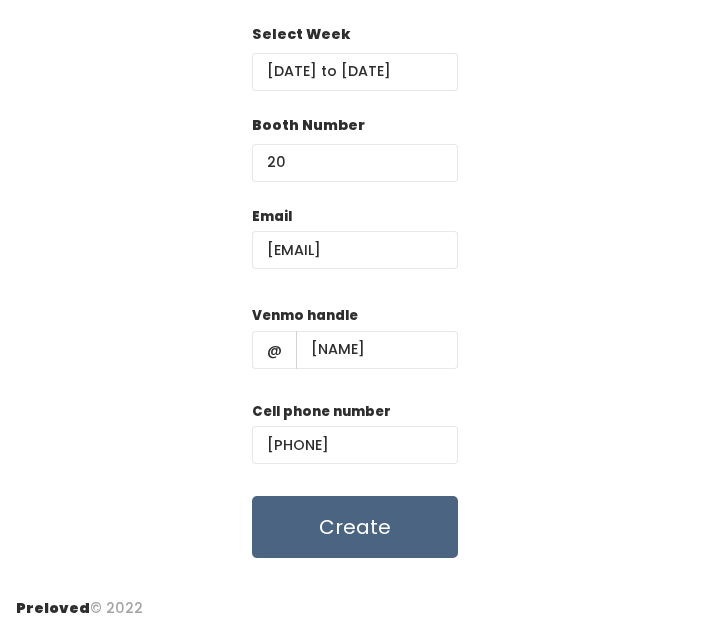 click on "Create" at bounding box center (355, 527) 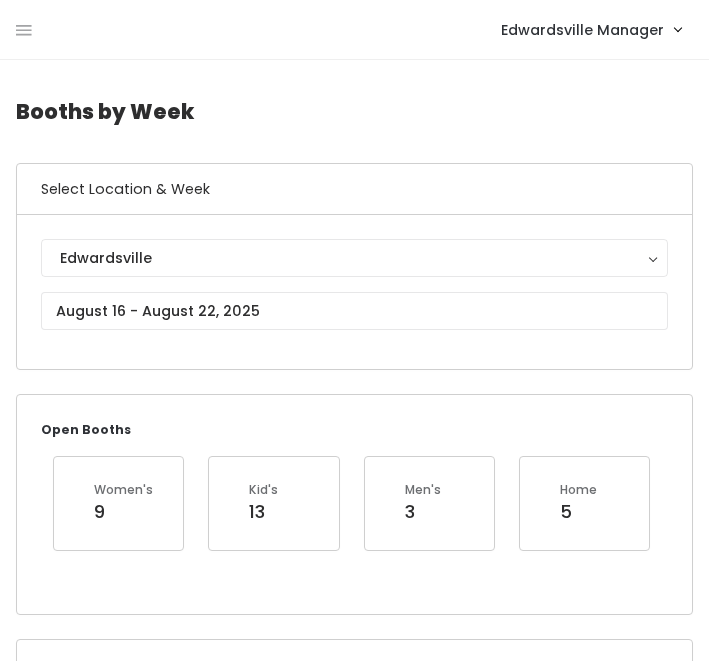 scroll, scrollTop: 0, scrollLeft: 0, axis: both 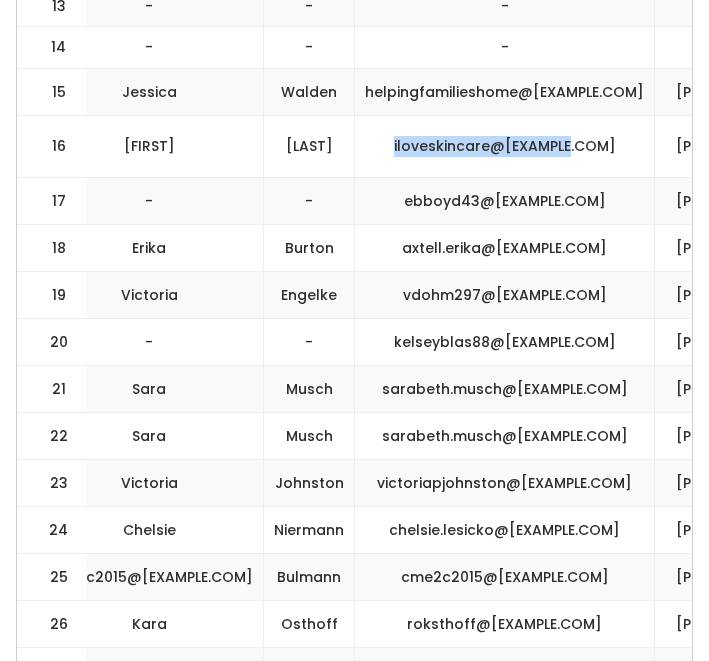 drag, startPoint x: 517, startPoint y: 161, endPoint x: 340, endPoint y: 168, distance: 177.13837 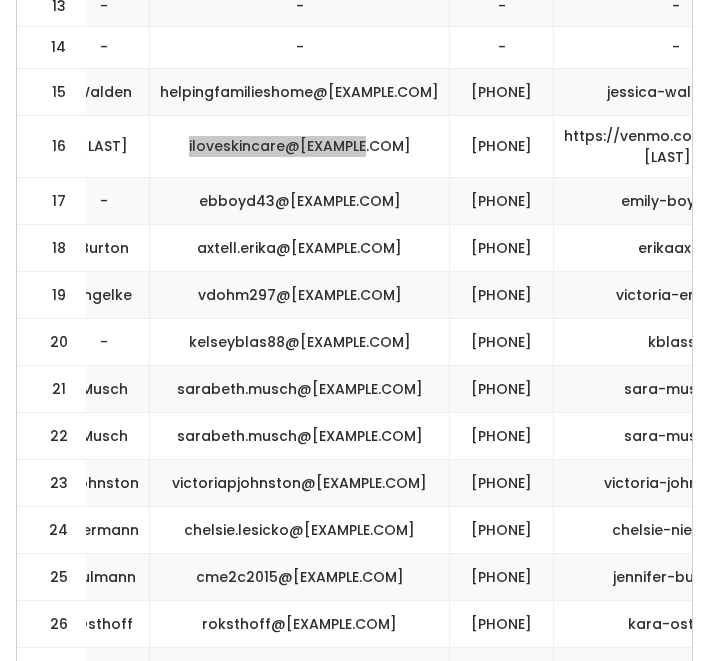 scroll, scrollTop: 0, scrollLeft: 966, axis: horizontal 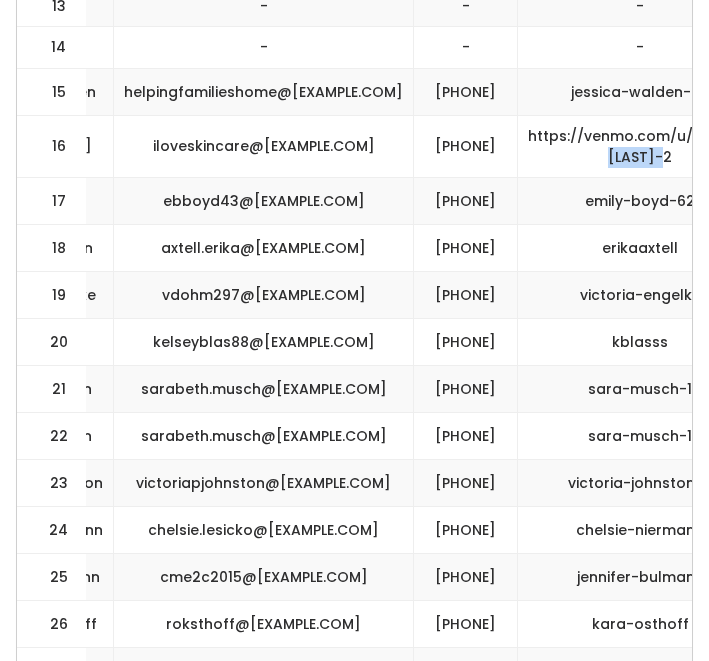 drag, startPoint x: 584, startPoint y: 150, endPoint x: 600, endPoint y: 166, distance: 22.627417 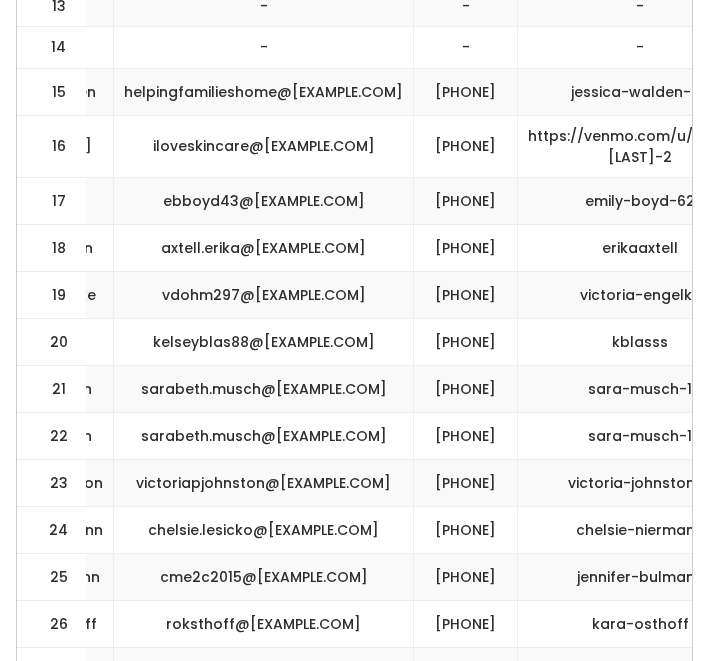 click on "[PHONE]" at bounding box center [466, 147] 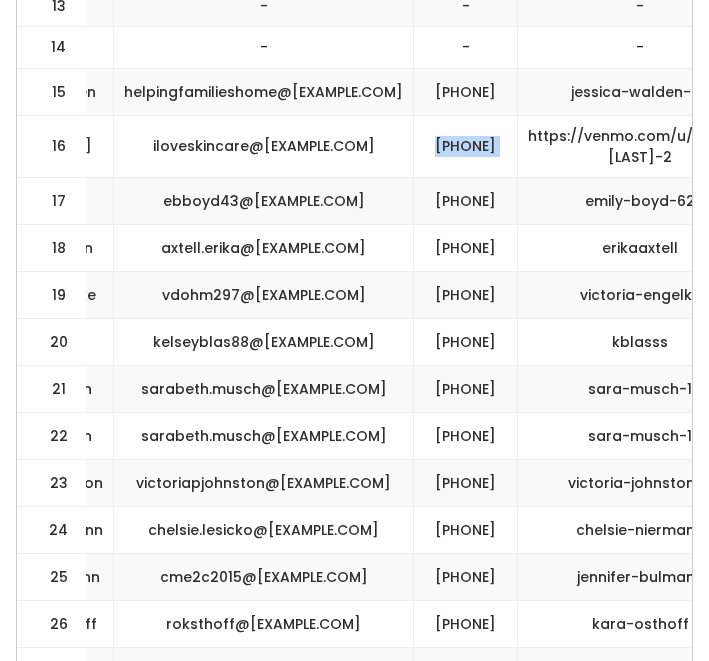 drag, startPoint x: 325, startPoint y: 152, endPoint x: 385, endPoint y: 176, distance: 64.62198 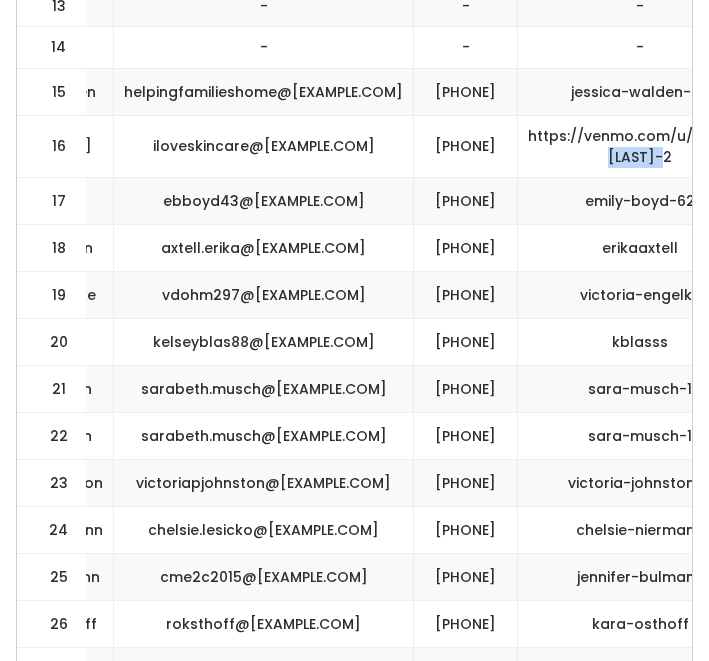 drag, startPoint x: 590, startPoint y: 154, endPoint x: 599, endPoint y: 177, distance: 24.698177 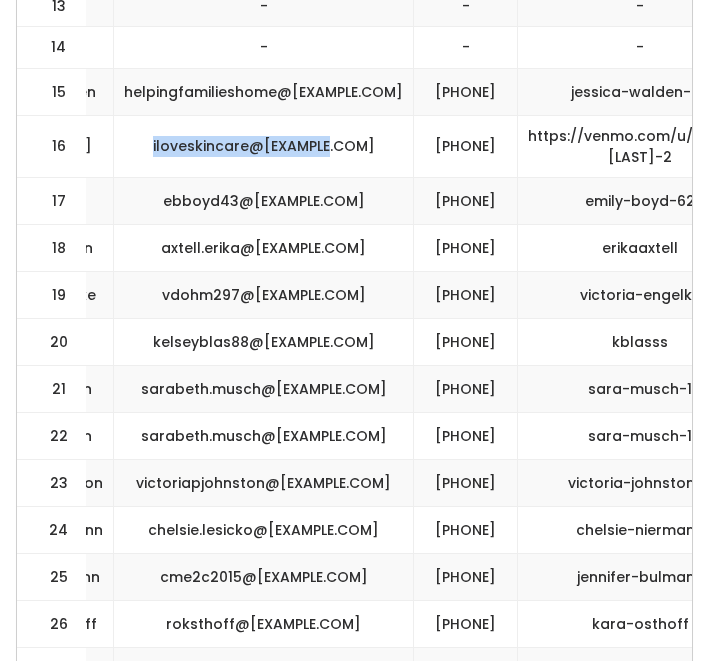 drag, startPoint x: 275, startPoint y: 168, endPoint x: 100, endPoint y: 167, distance: 175.00285 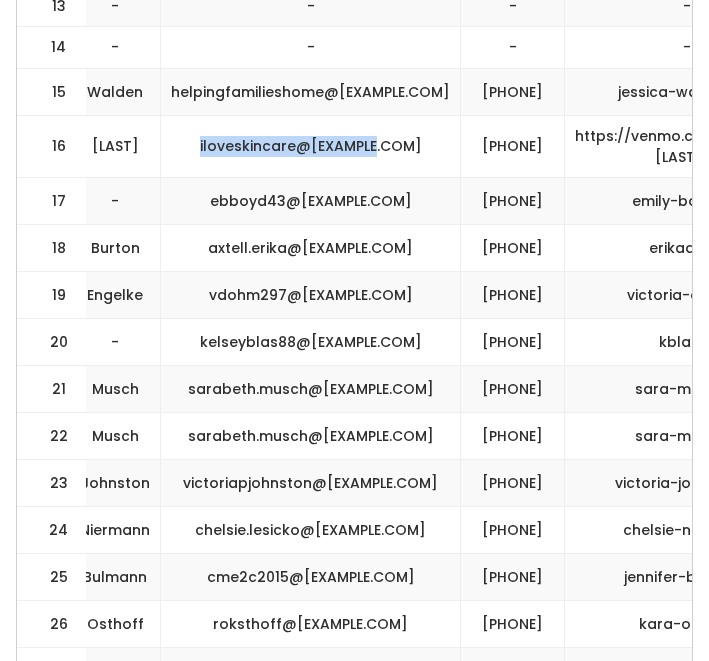 scroll, scrollTop: 0, scrollLeft: 918, axis: horizontal 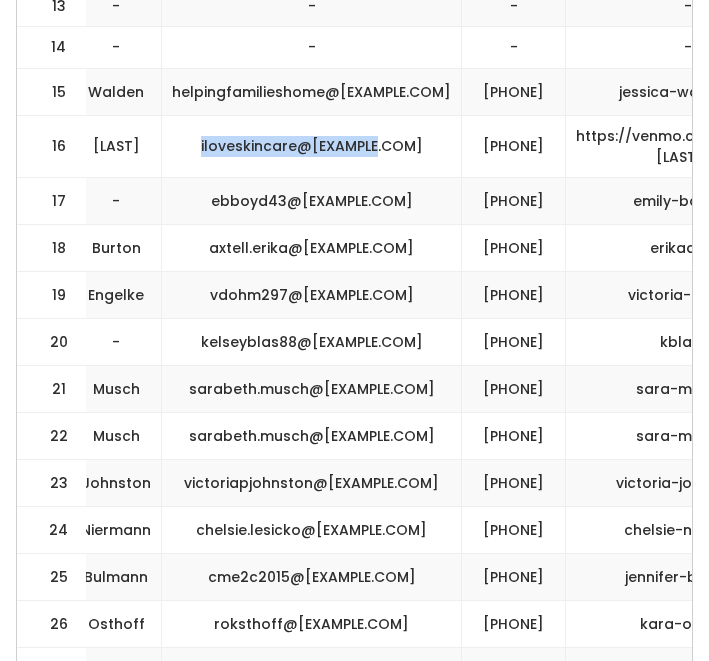 copy on "iloveskincare@live.com" 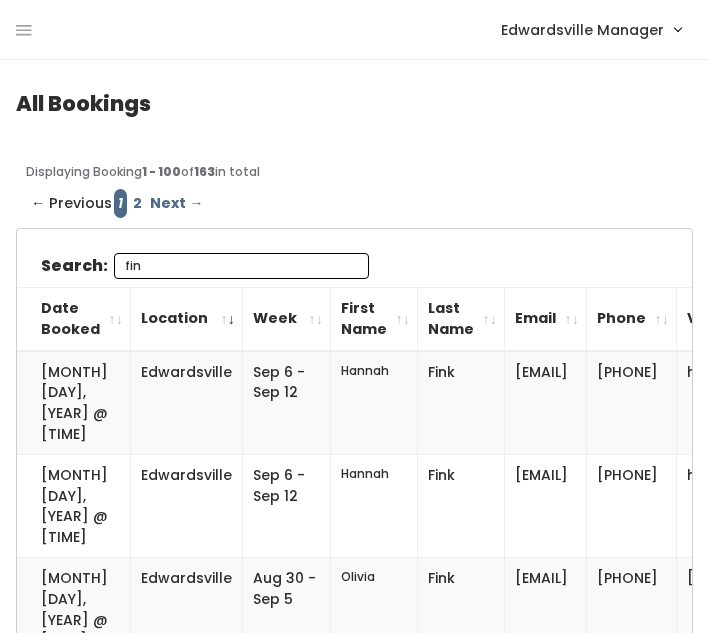scroll, scrollTop: 179, scrollLeft: 0, axis: vertical 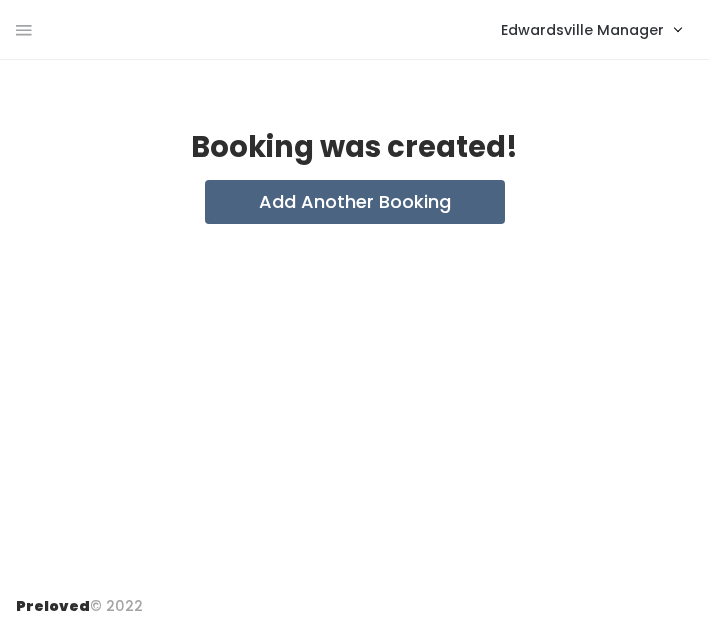 click on "Add Another Booking" at bounding box center [355, 202] 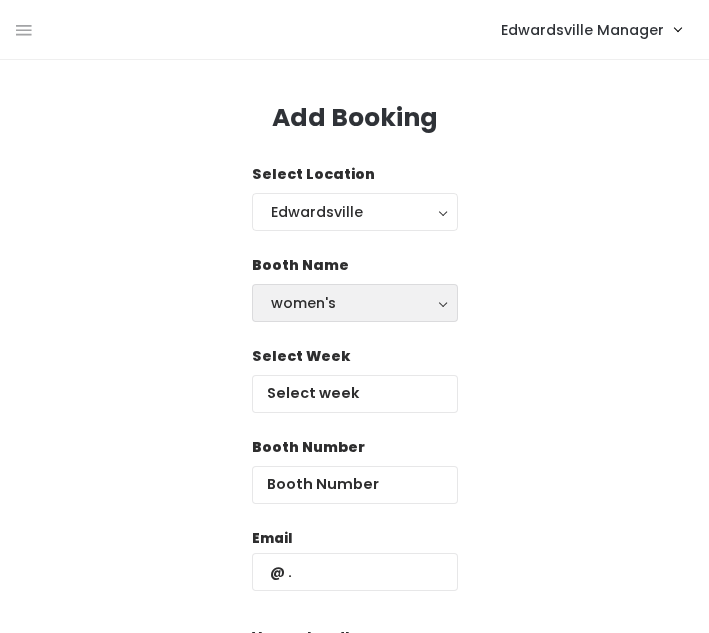 scroll, scrollTop: 0, scrollLeft: 0, axis: both 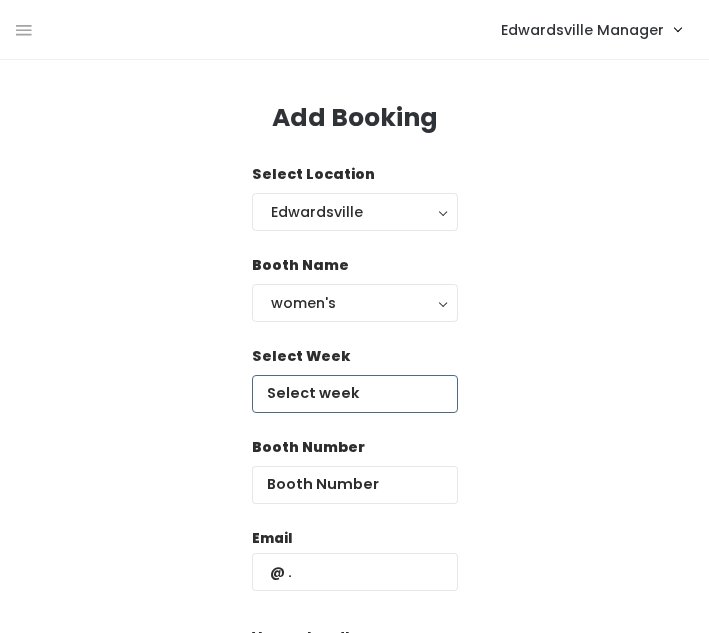 click at bounding box center [355, 394] 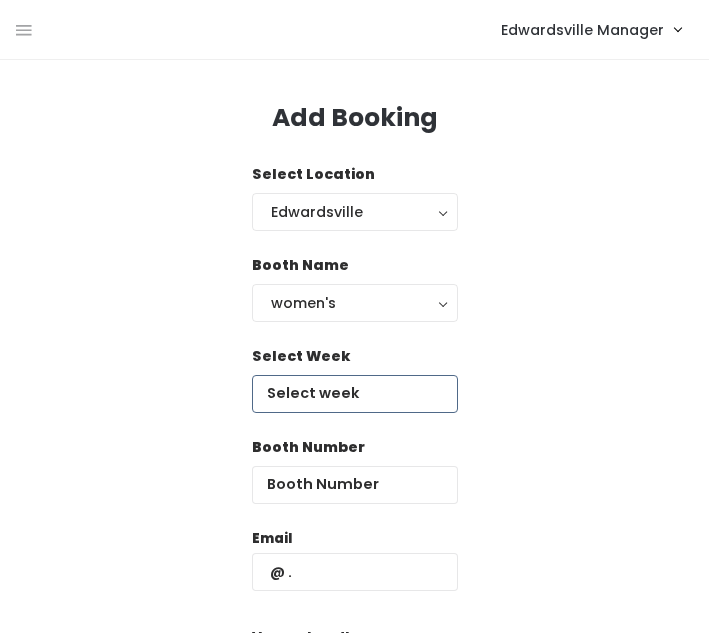 type on "August 23 to August 29" 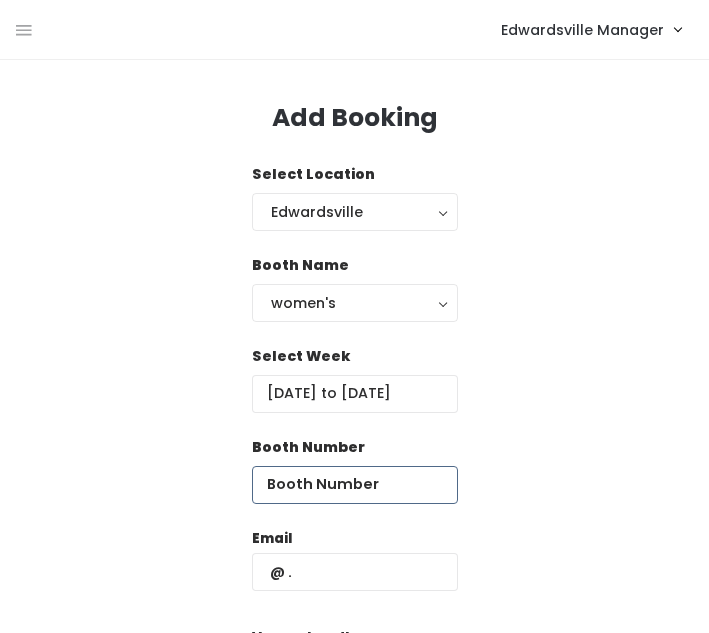 click at bounding box center (355, 485) 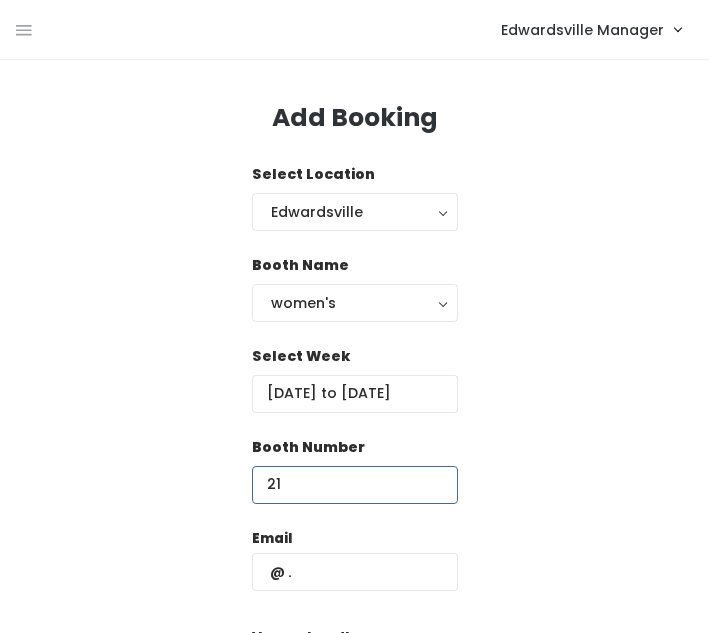 type on "21" 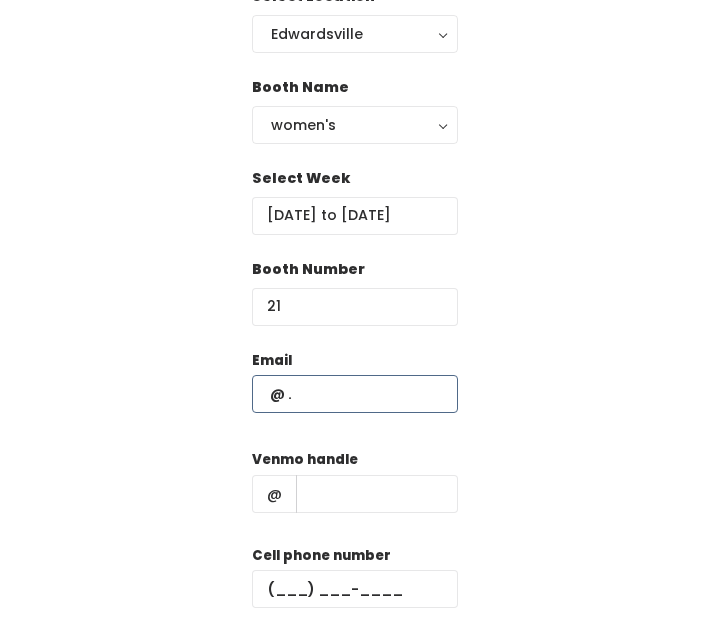 scroll, scrollTop: 219, scrollLeft: 0, axis: vertical 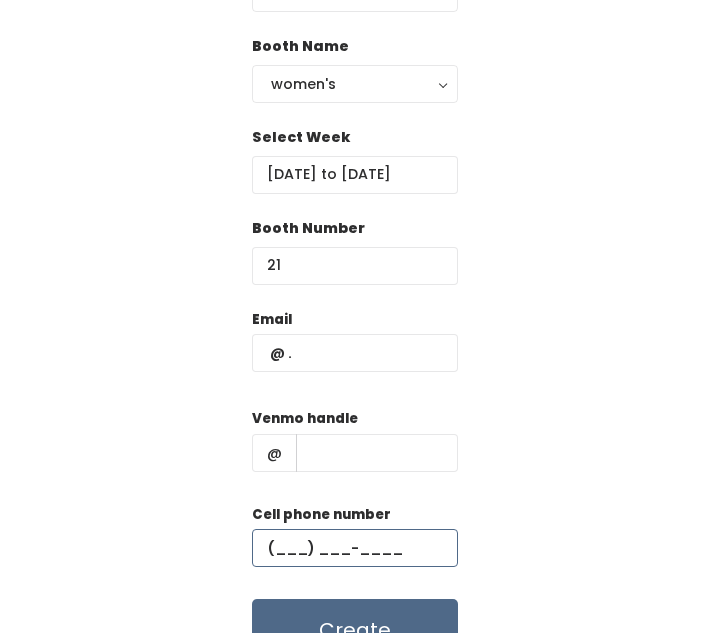 paste on "[PHONE]" 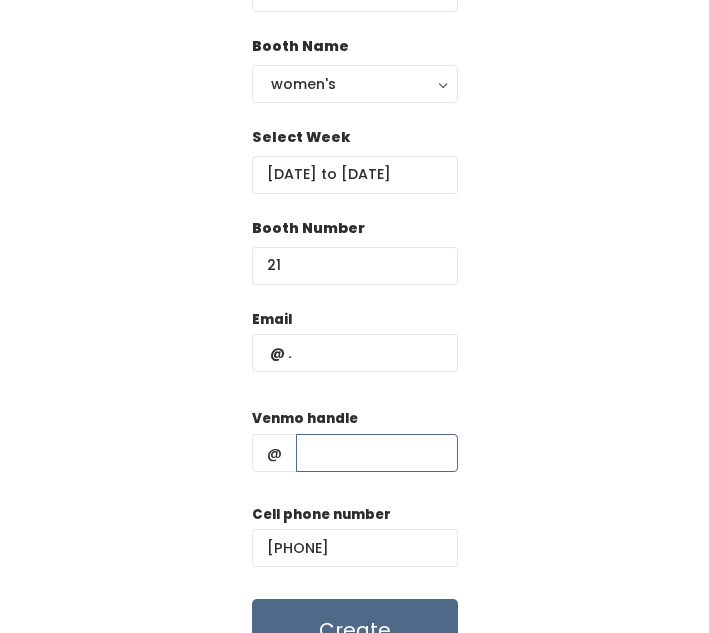 click at bounding box center [377, 453] 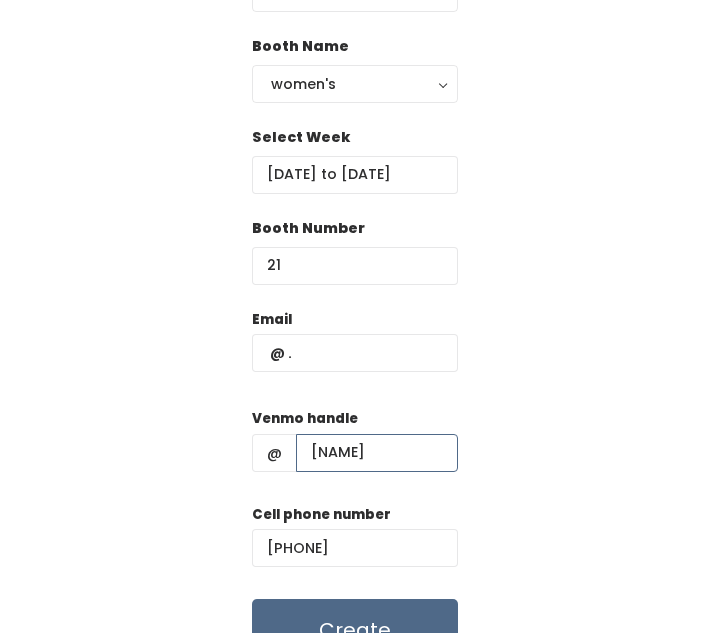 type on "lori-barfield-2" 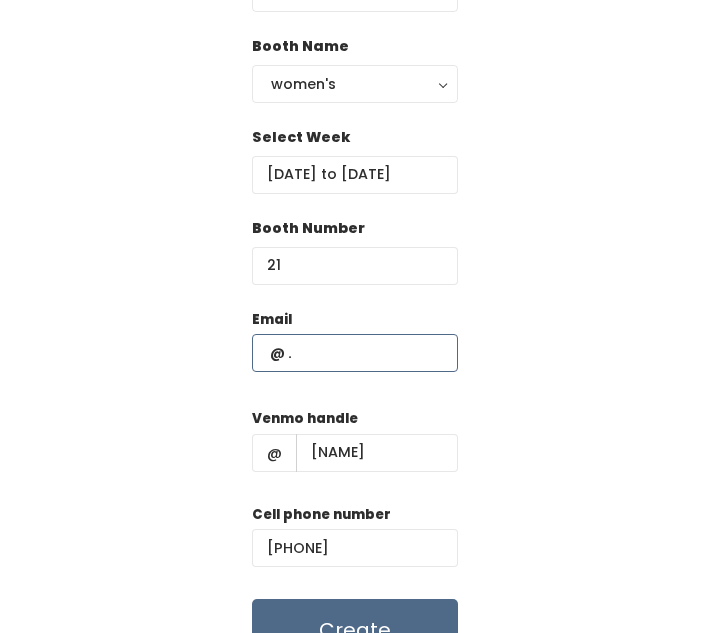 click at bounding box center (355, 353) 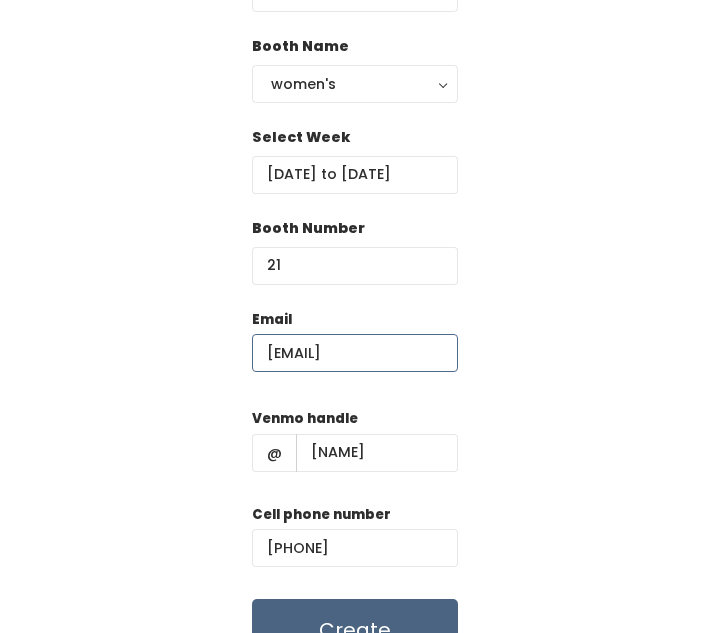 type on "[EMAIL]" 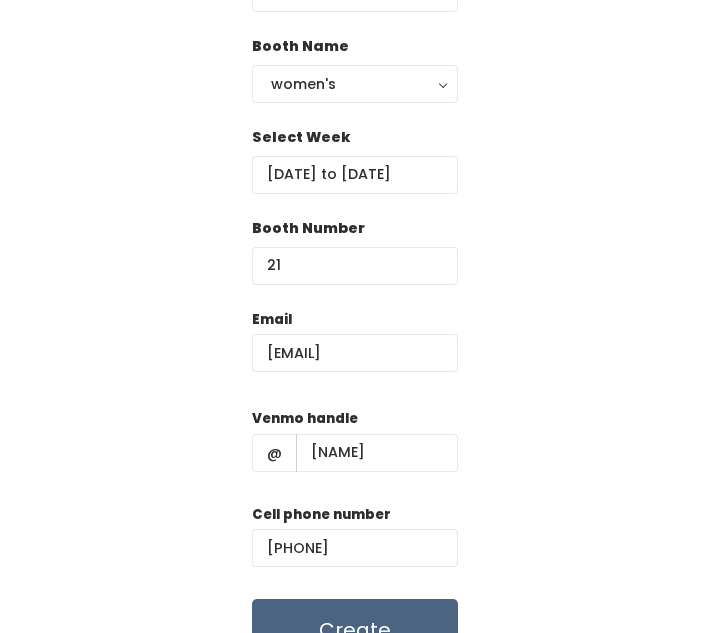 click on "Create" at bounding box center [355, 630] 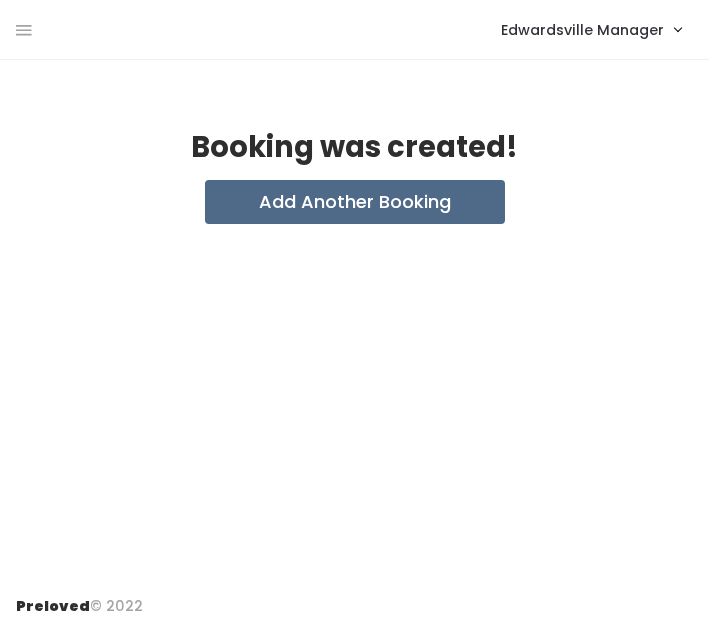 scroll, scrollTop: 0, scrollLeft: 0, axis: both 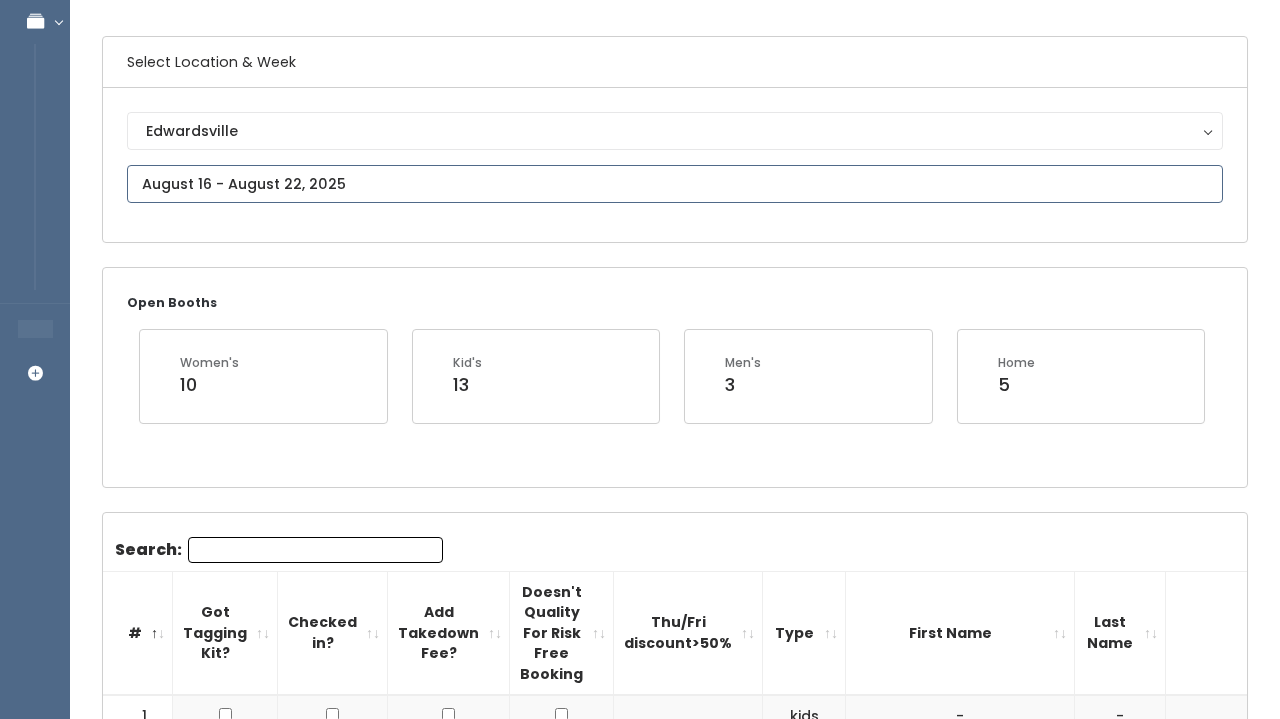 click at bounding box center [675, 184] 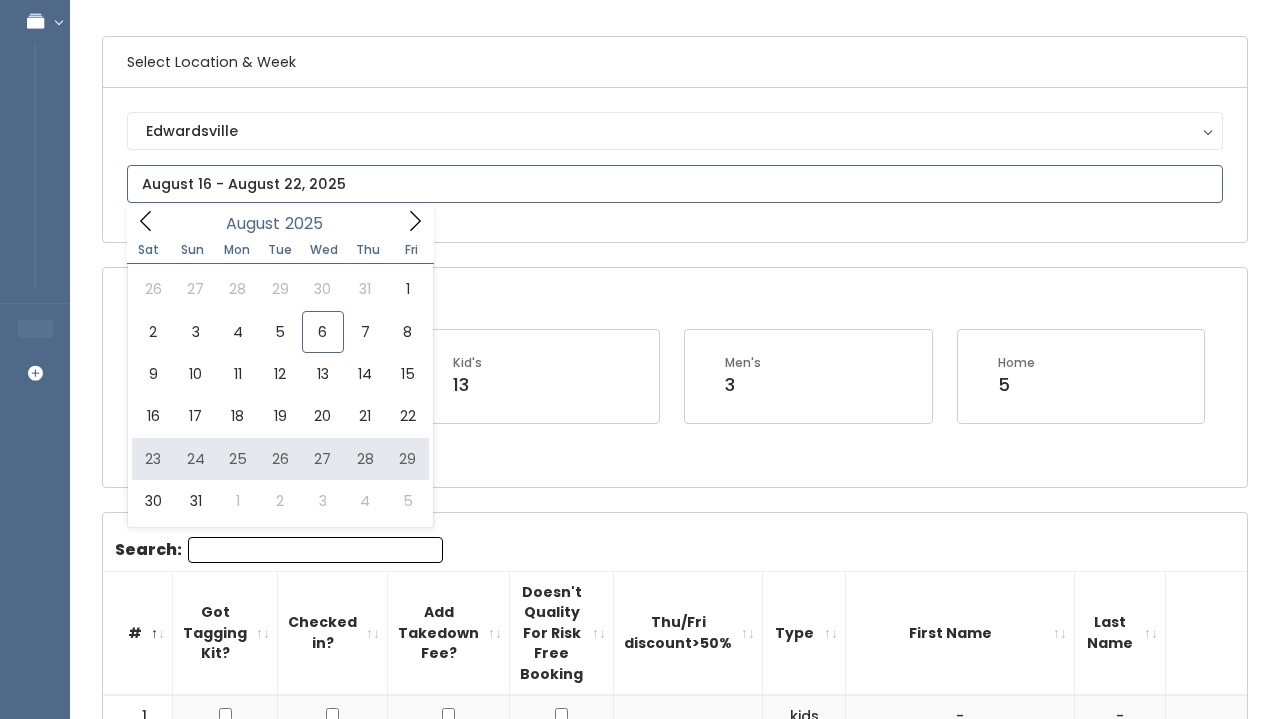 type on "August 23 to August 29" 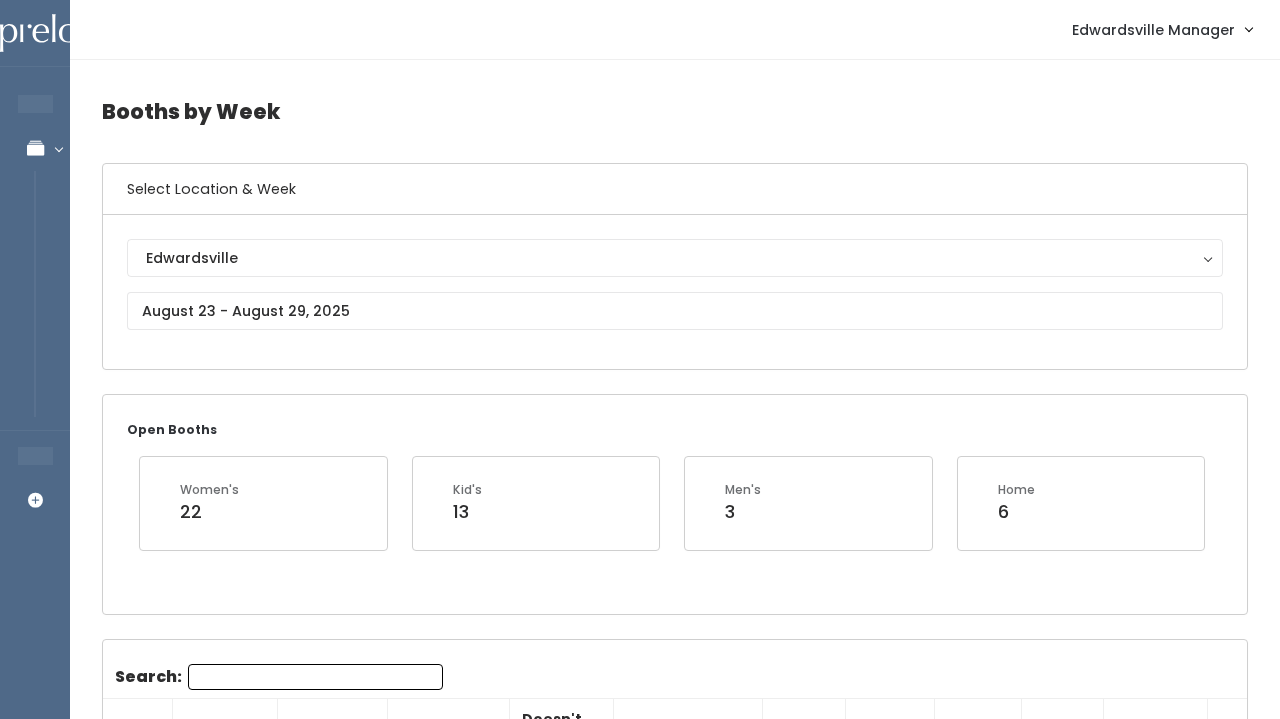 scroll, scrollTop: 0, scrollLeft: 0, axis: both 